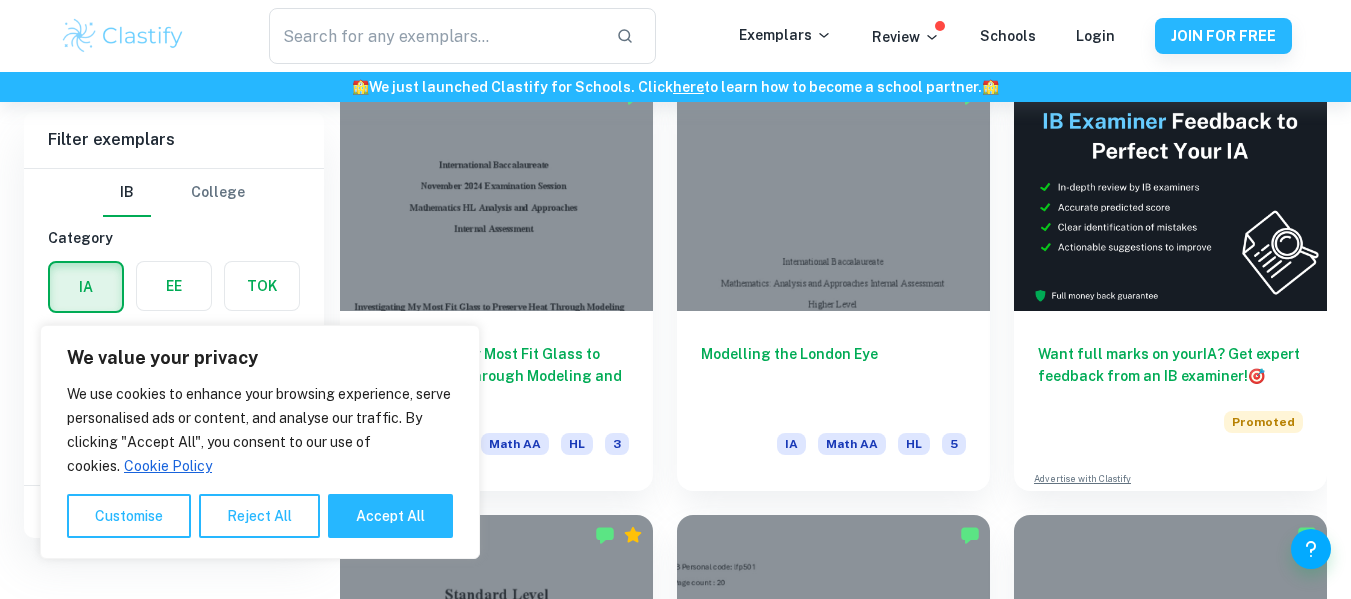 scroll, scrollTop: 511, scrollLeft: 0, axis: vertical 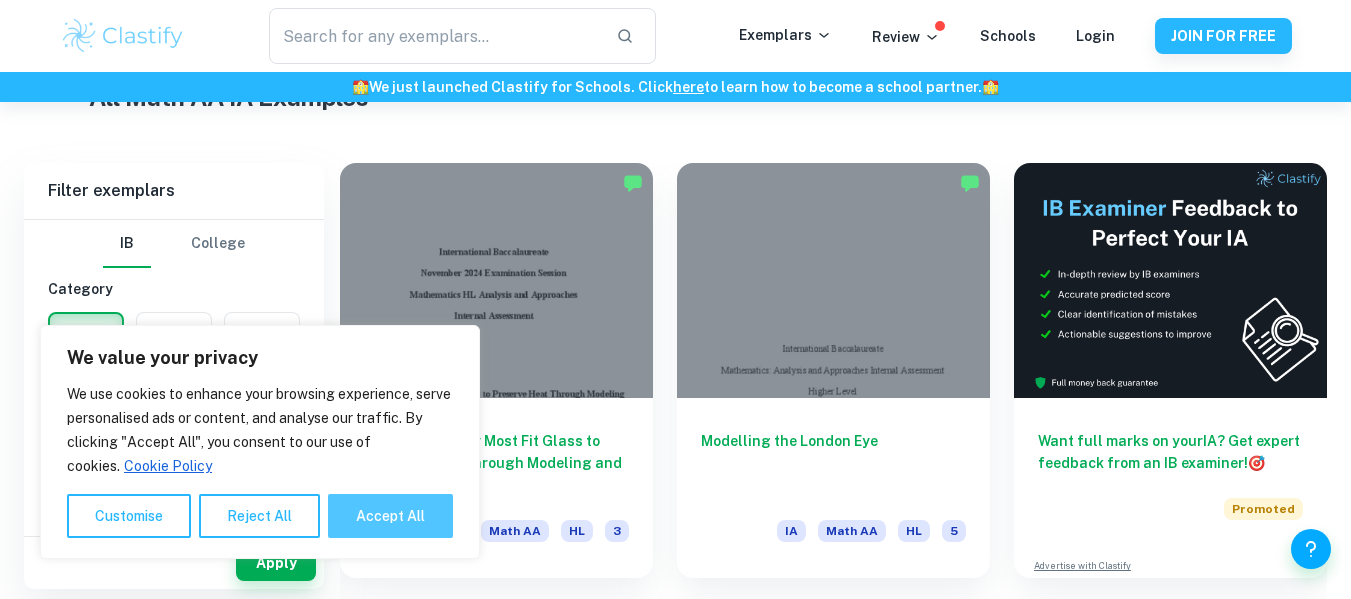 click on "Accept All" at bounding box center [390, 516] 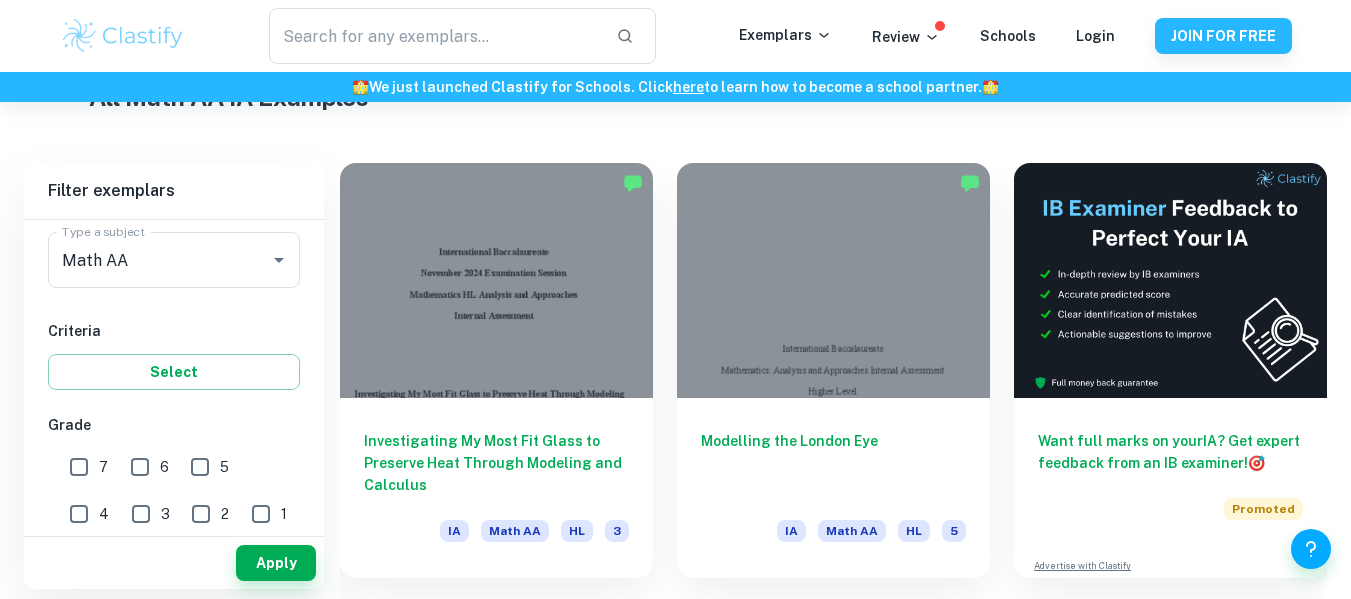 scroll, scrollTop: 288, scrollLeft: 0, axis: vertical 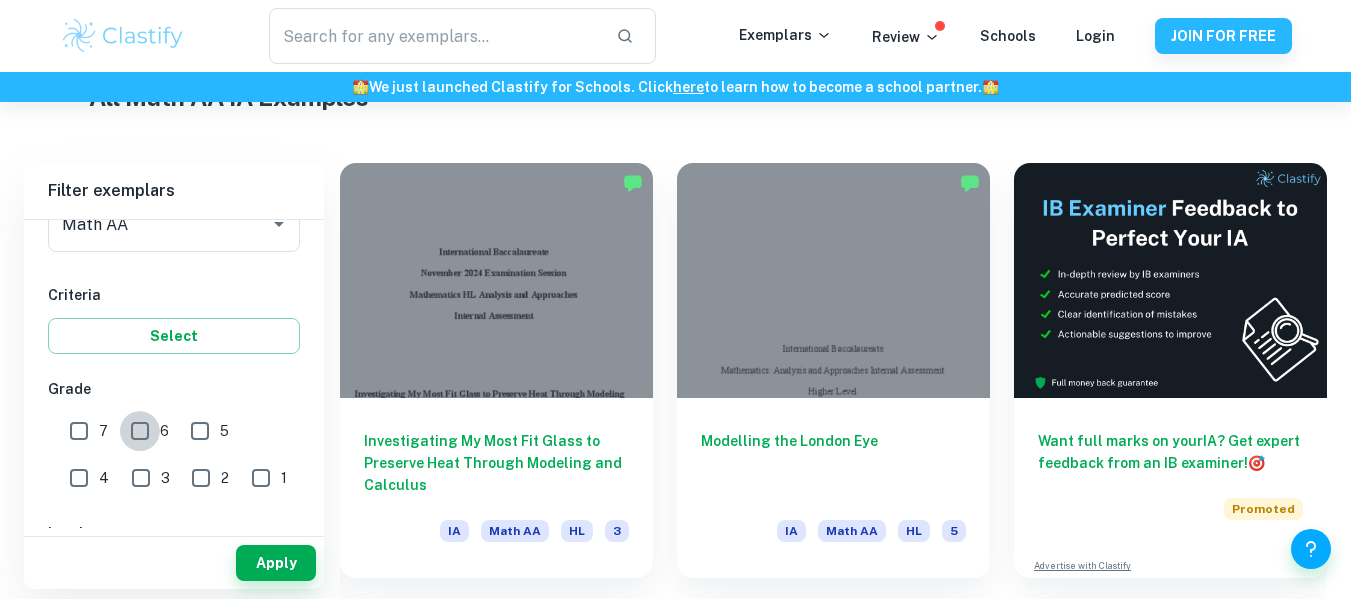click on "6" at bounding box center (140, 431) 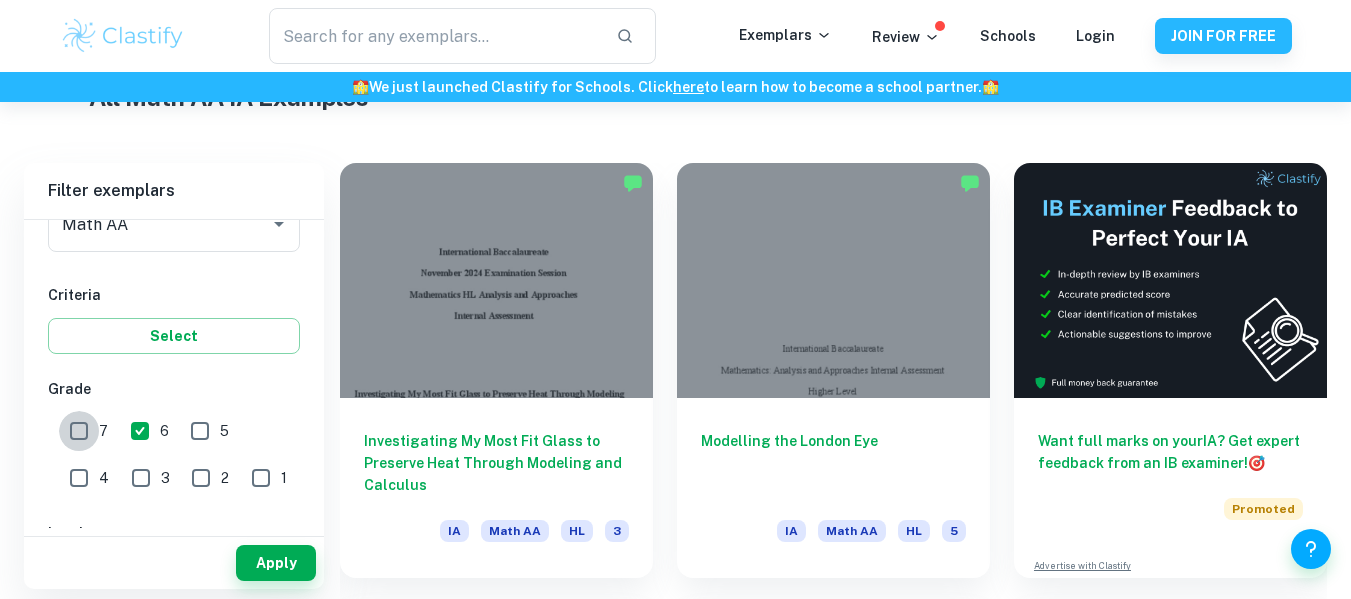 click on "7" at bounding box center (79, 431) 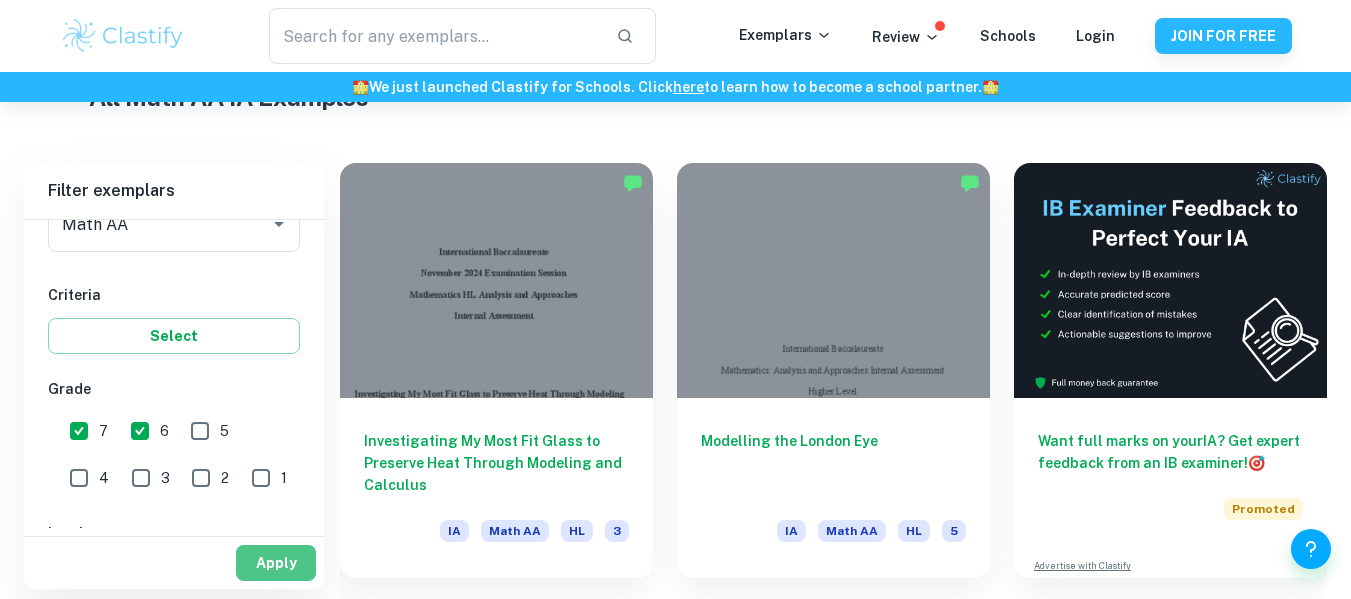click on "Apply" at bounding box center [276, 563] 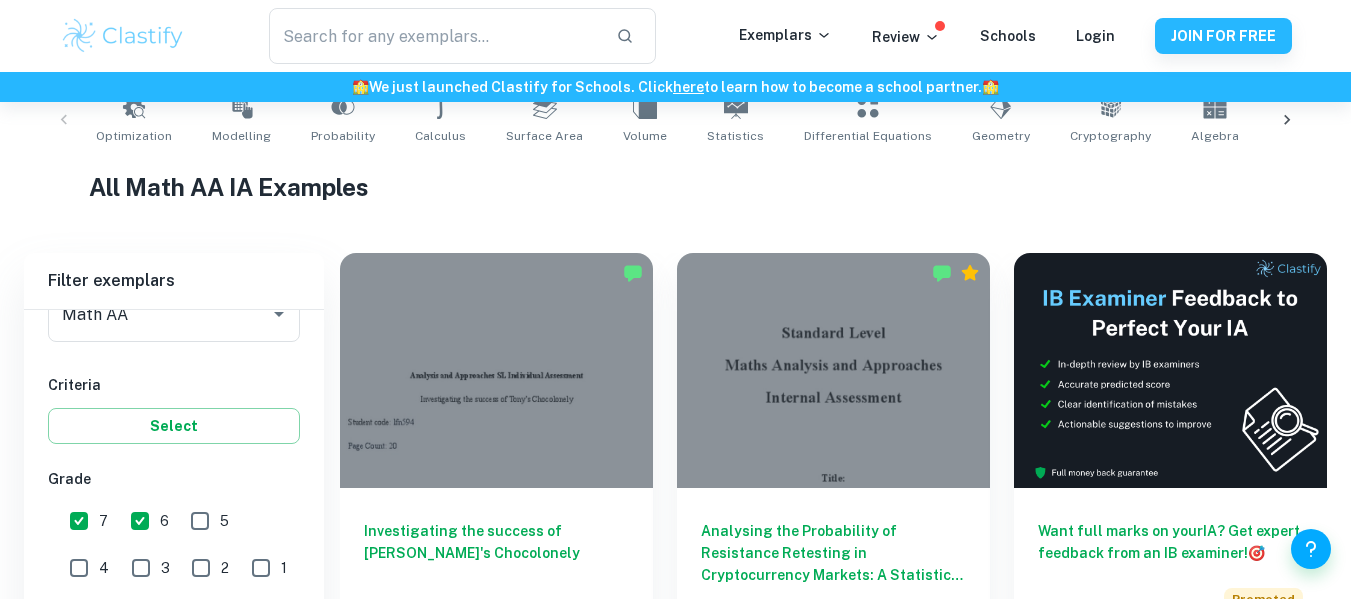 scroll, scrollTop: 511, scrollLeft: 0, axis: vertical 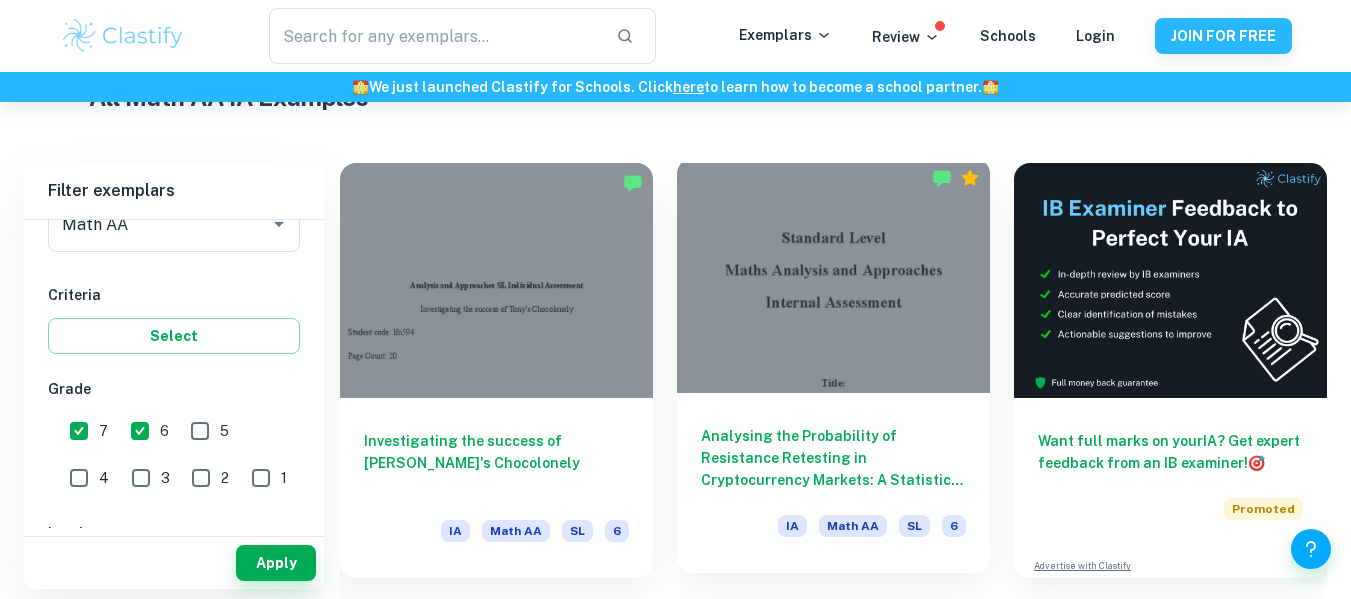 click at bounding box center (833, 275) 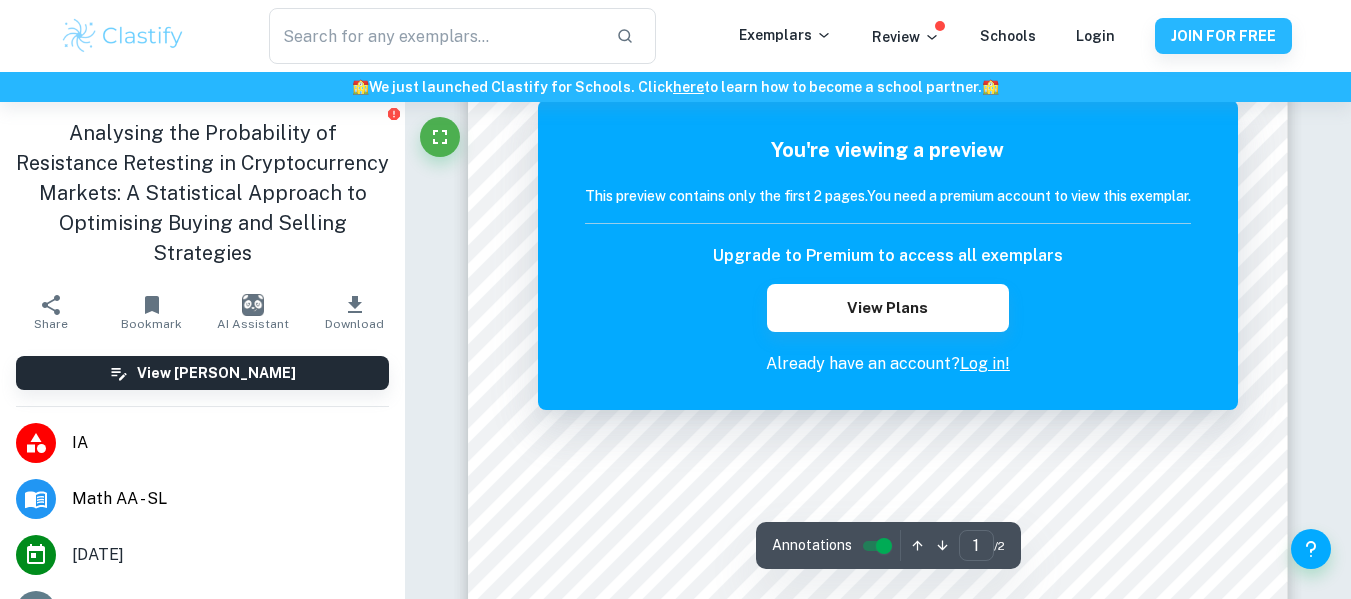 scroll, scrollTop: 540, scrollLeft: 0, axis: vertical 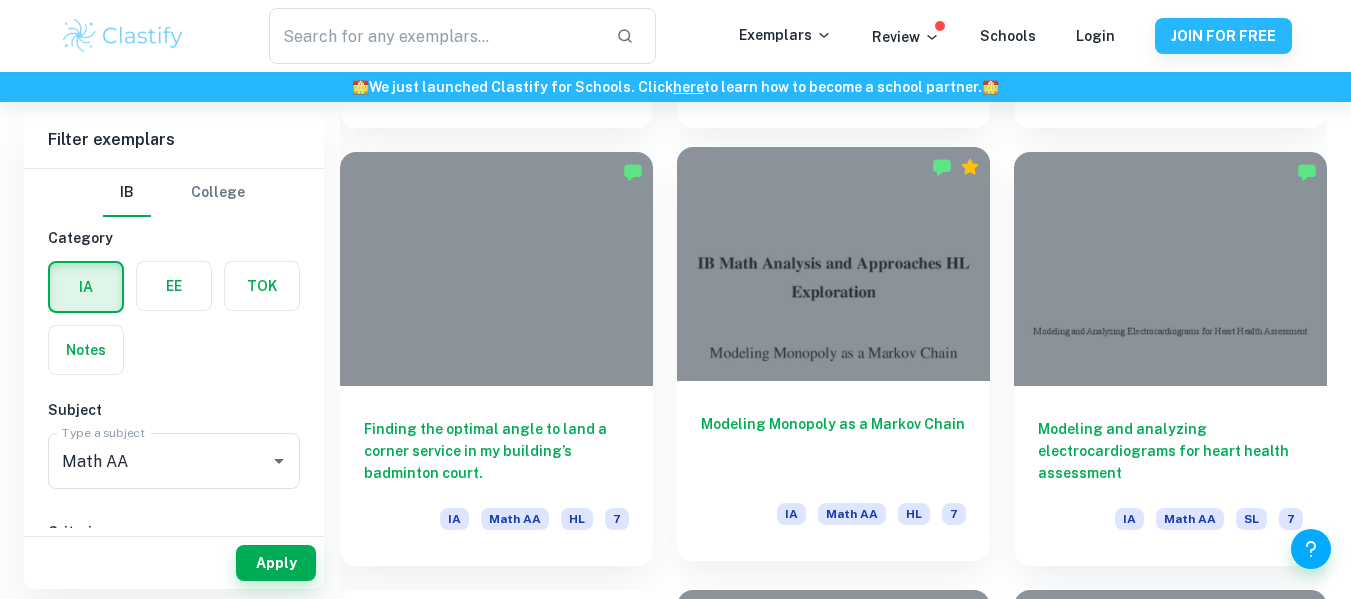 click at bounding box center (833, 264) 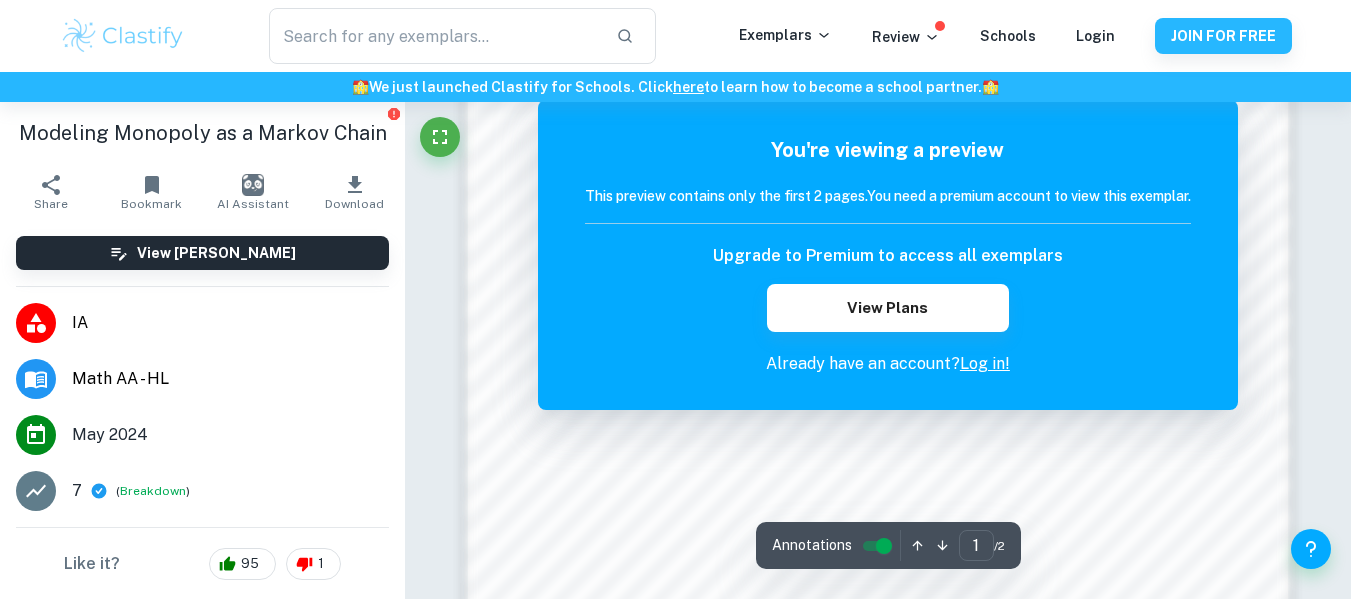 scroll, scrollTop: 1596, scrollLeft: 0, axis: vertical 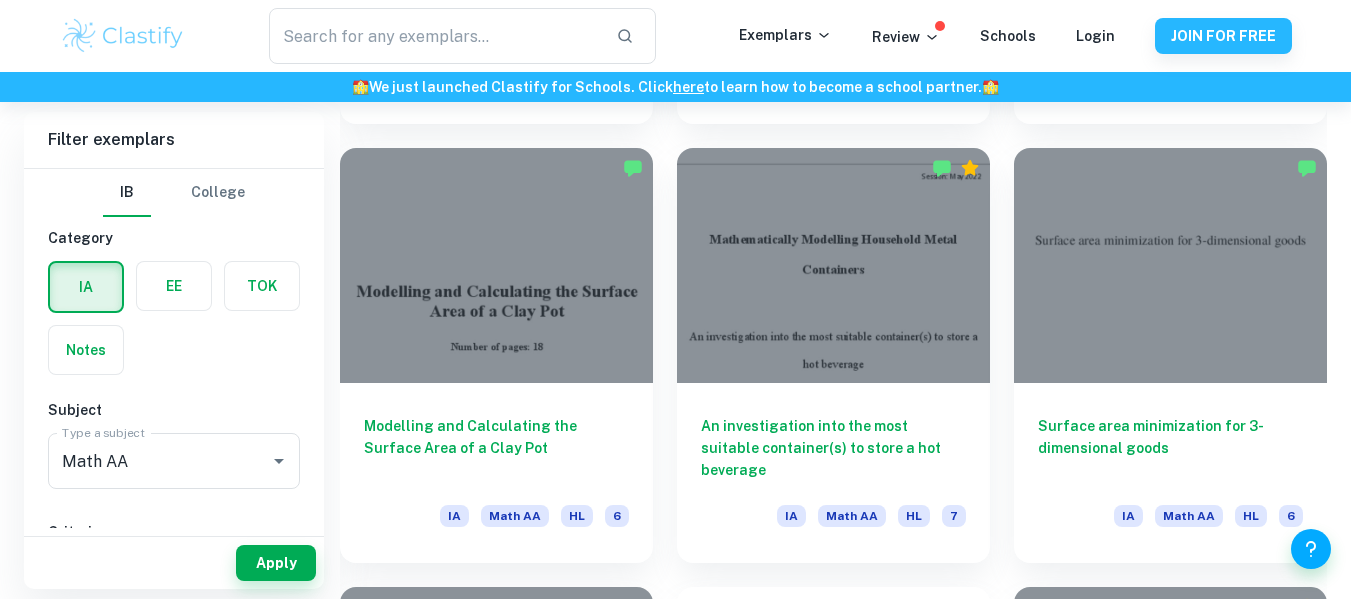 click at bounding box center [833, 265] 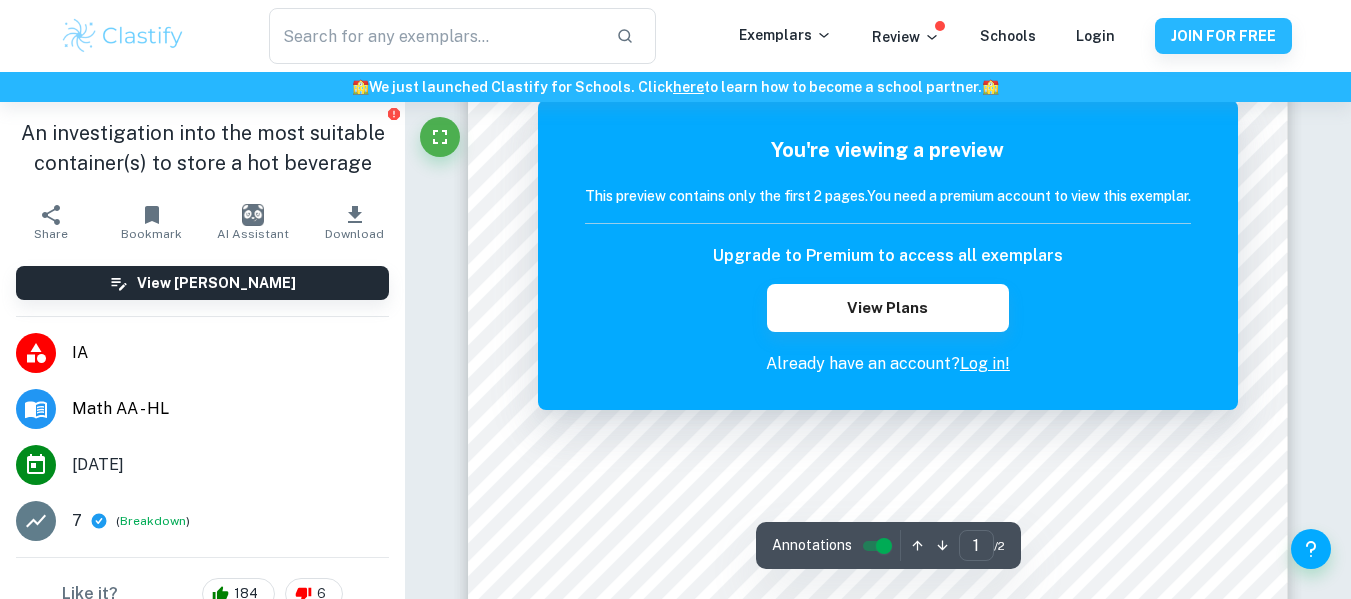 scroll, scrollTop: 187, scrollLeft: 0, axis: vertical 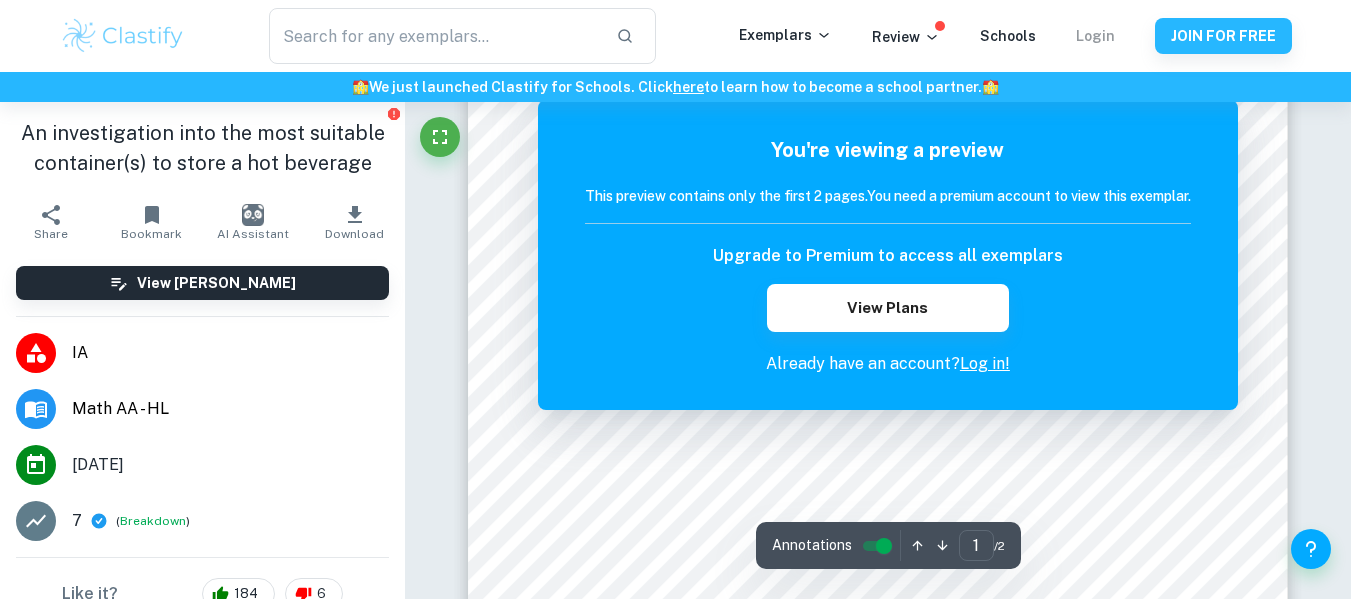click on "Login" at bounding box center (1095, 36) 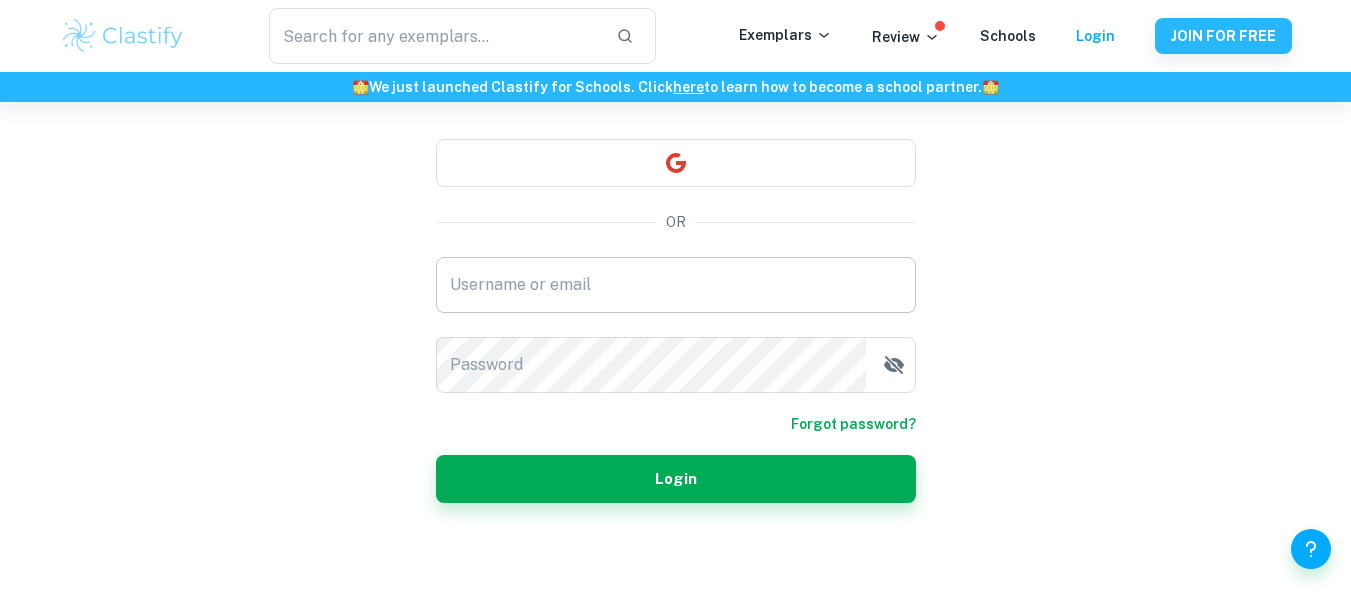 scroll, scrollTop: 0, scrollLeft: 0, axis: both 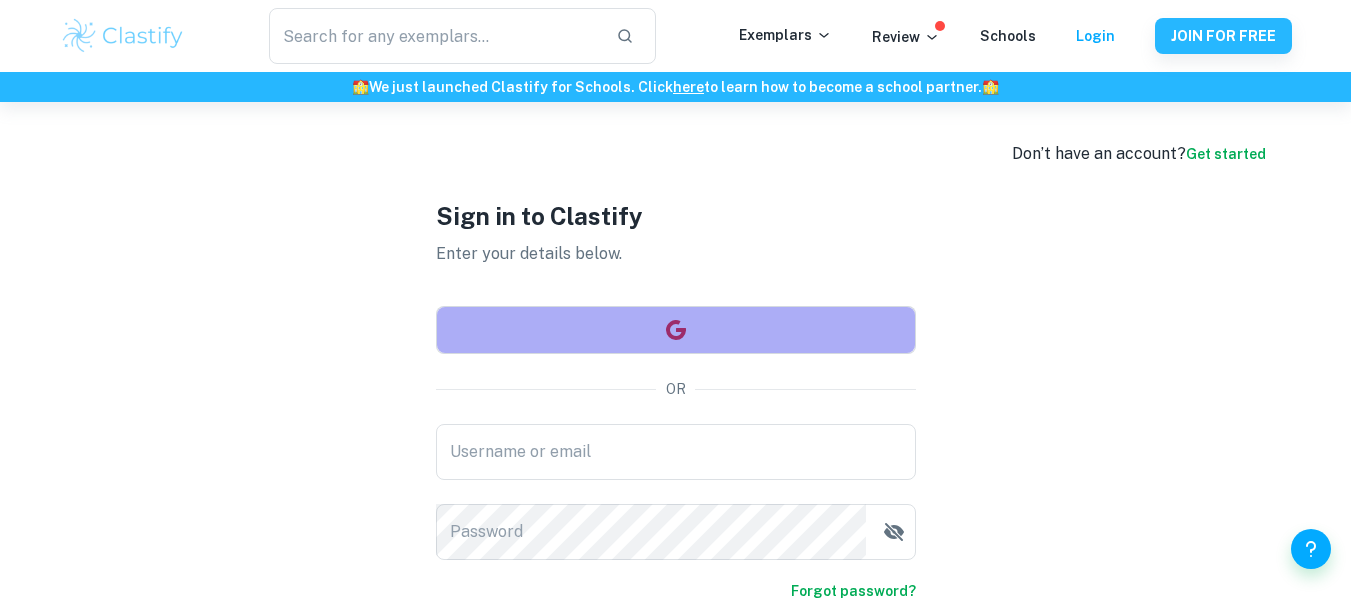 click 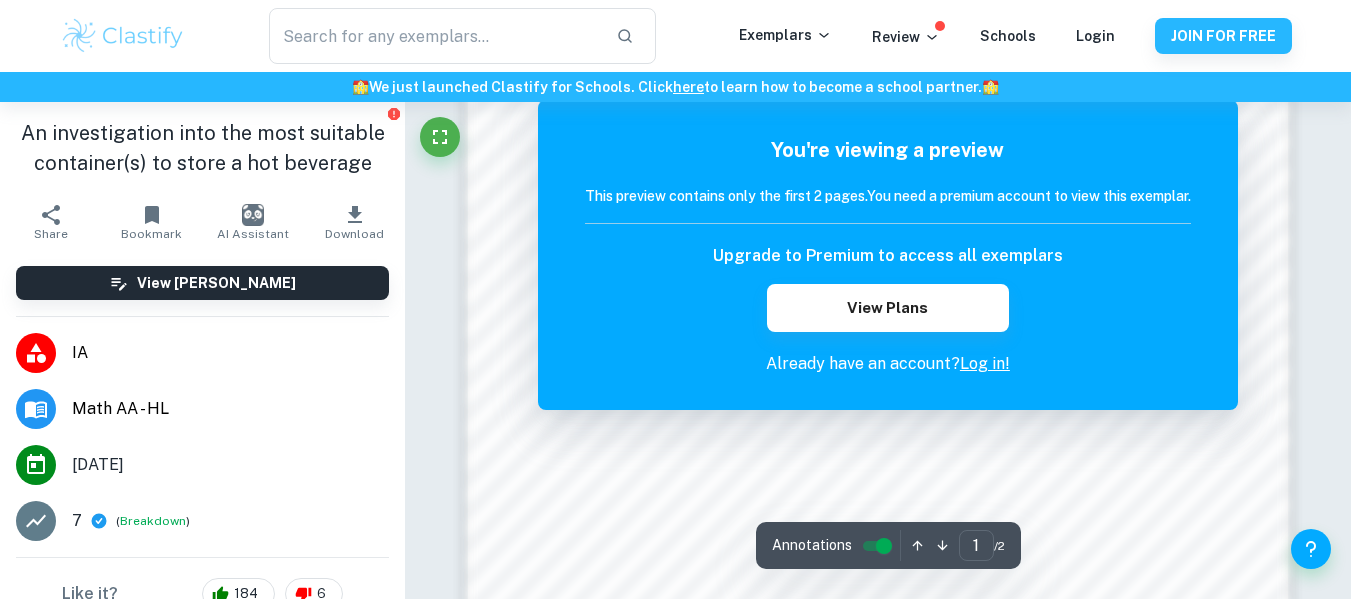scroll, scrollTop: 1663, scrollLeft: 0, axis: vertical 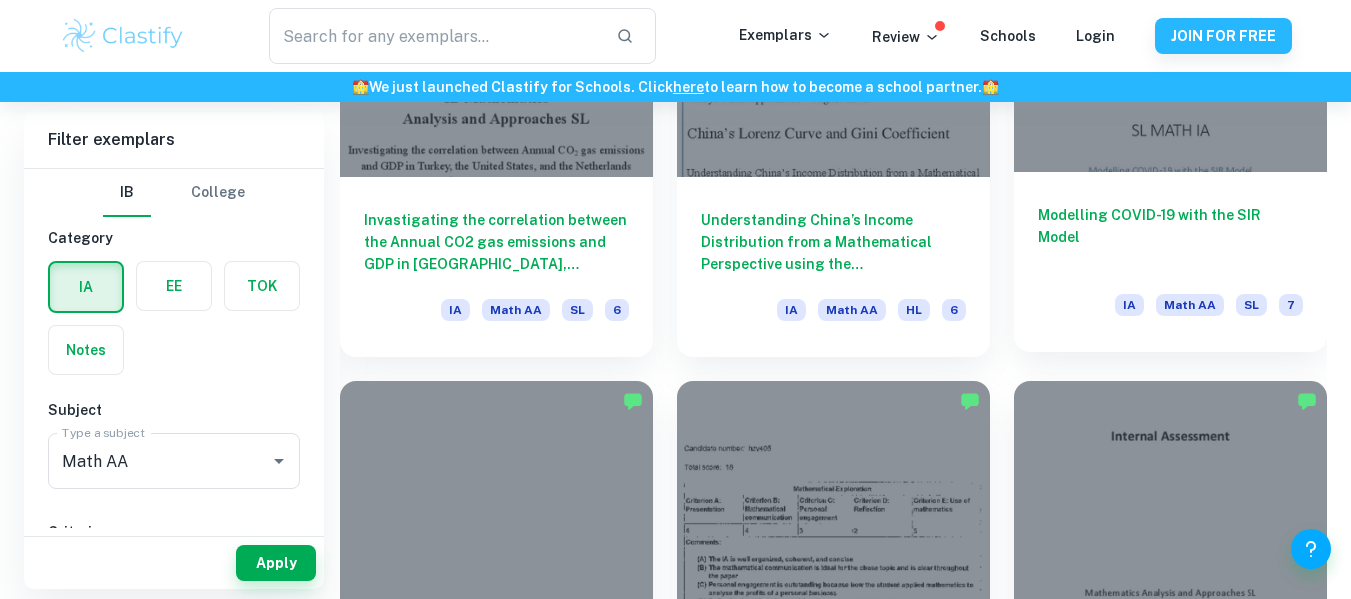 click at bounding box center [1170, 54] 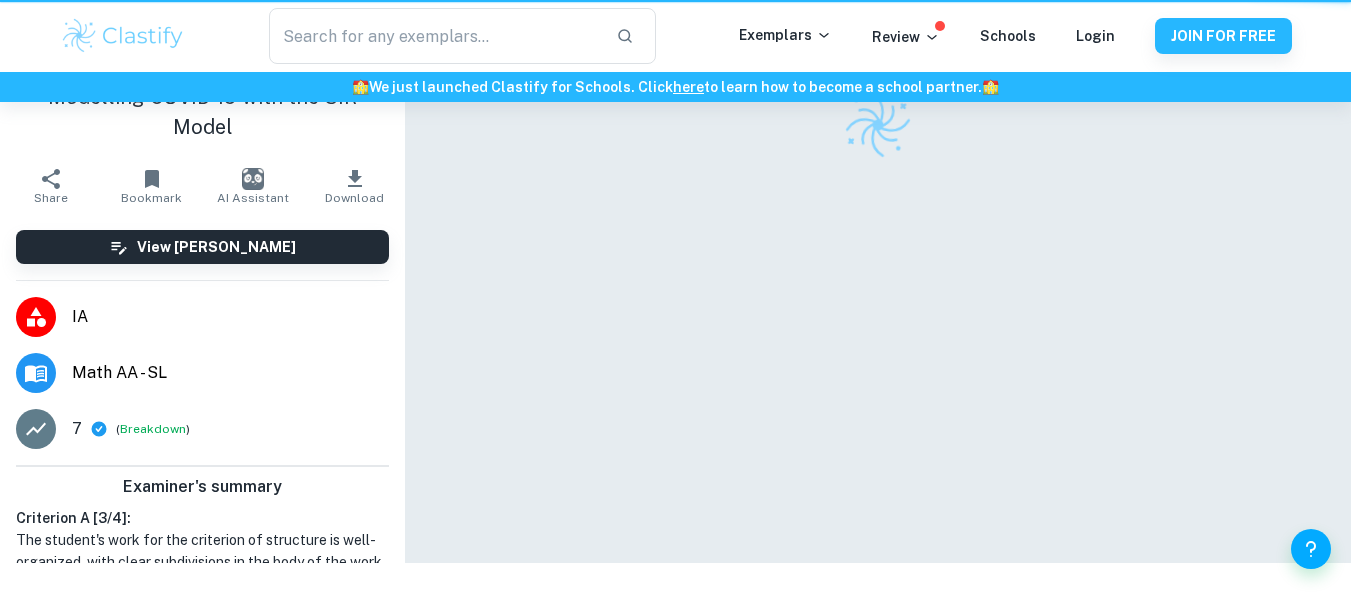 scroll, scrollTop: 0, scrollLeft: 0, axis: both 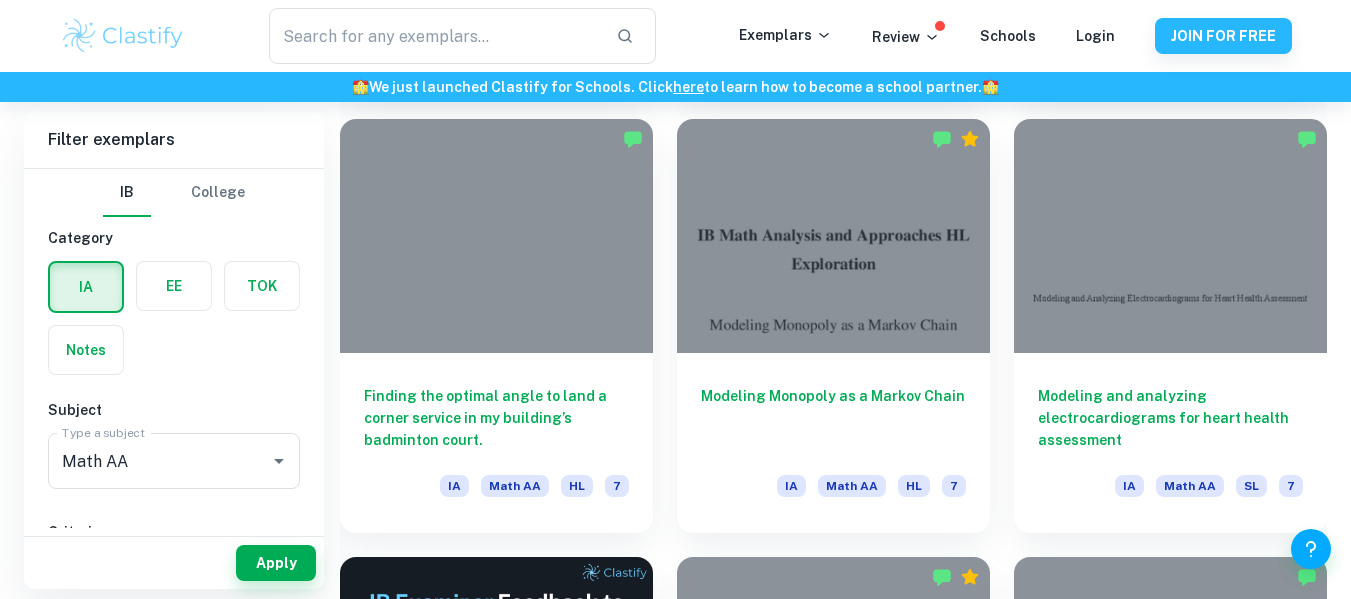 click at bounding box center (833, 236) 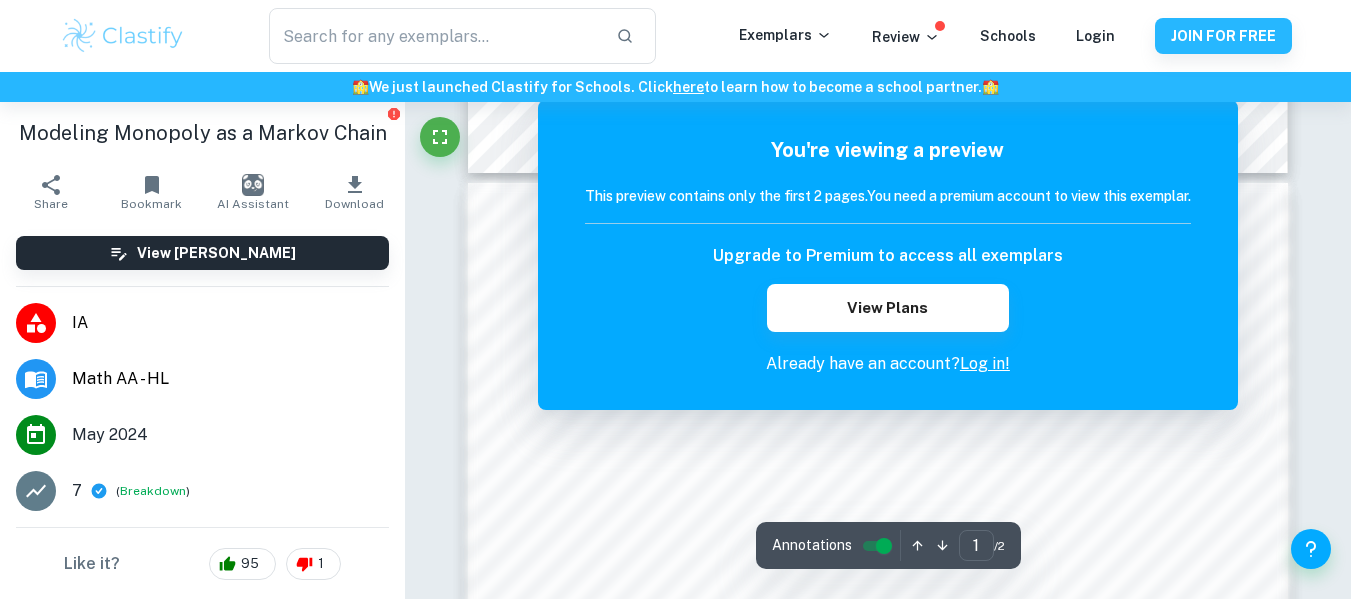 scroll, scrollTop: 1010, scrollLeft: 0, axis: vertical 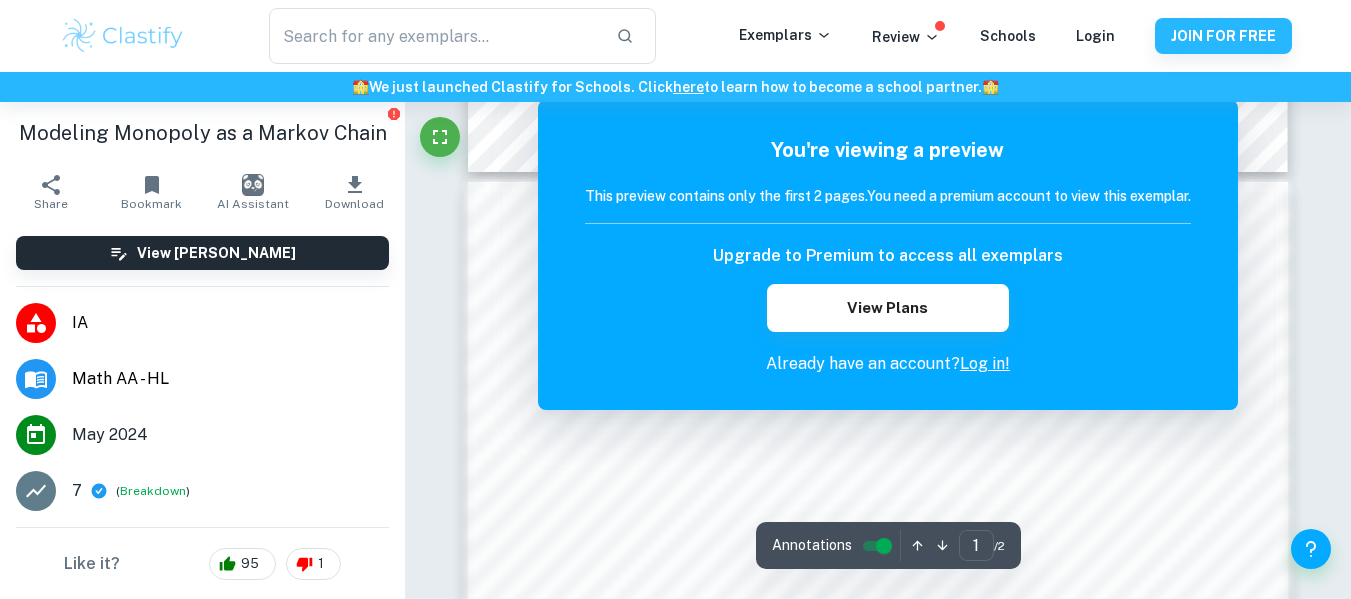 click on "Log in!" at bounding box center [985, 363] 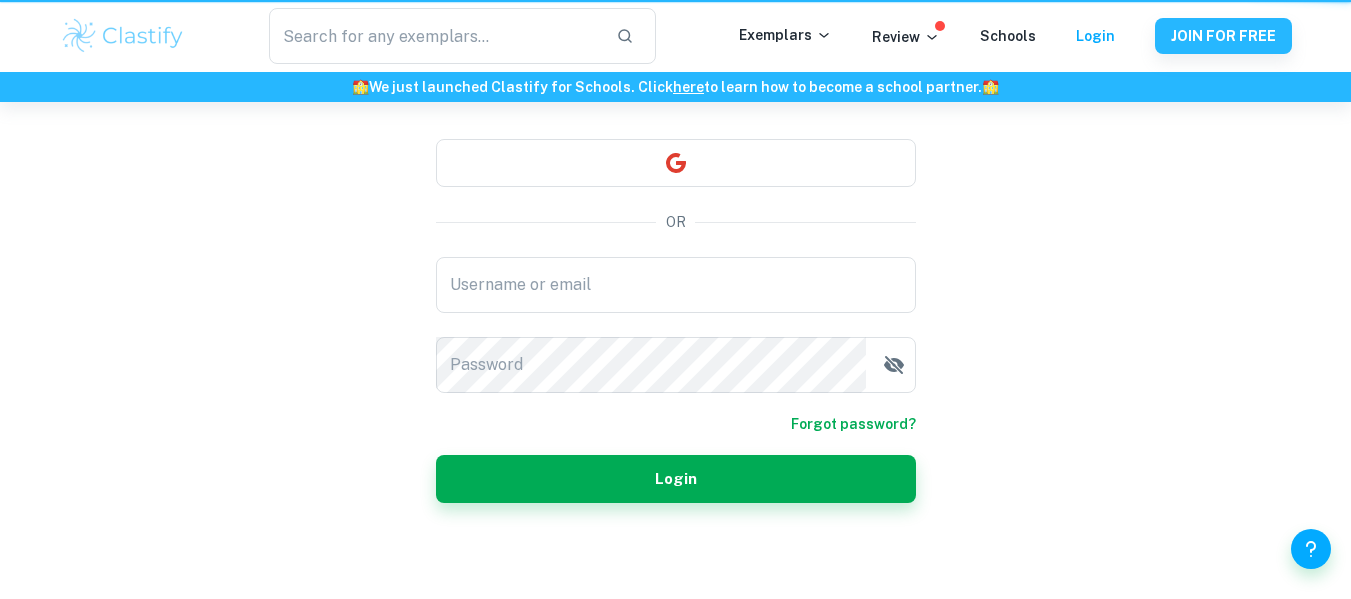 scroll, scrollTop: 0, scrollLeft: 0, axis: both 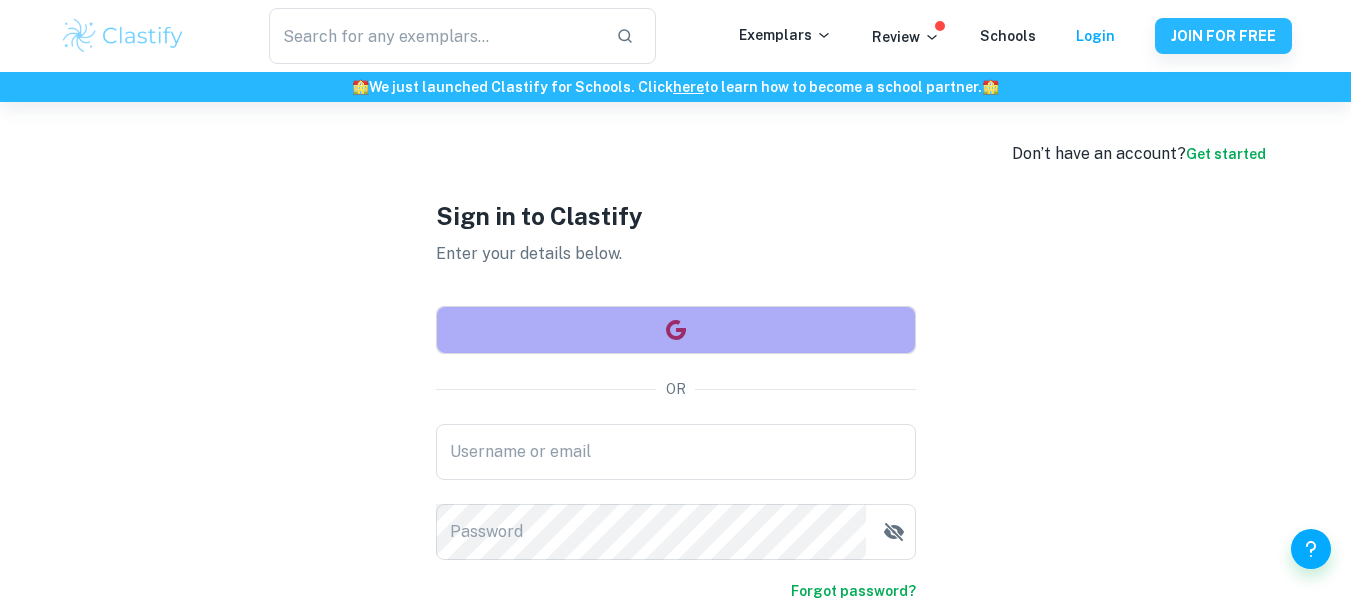 click at bounding box center (676, 330) 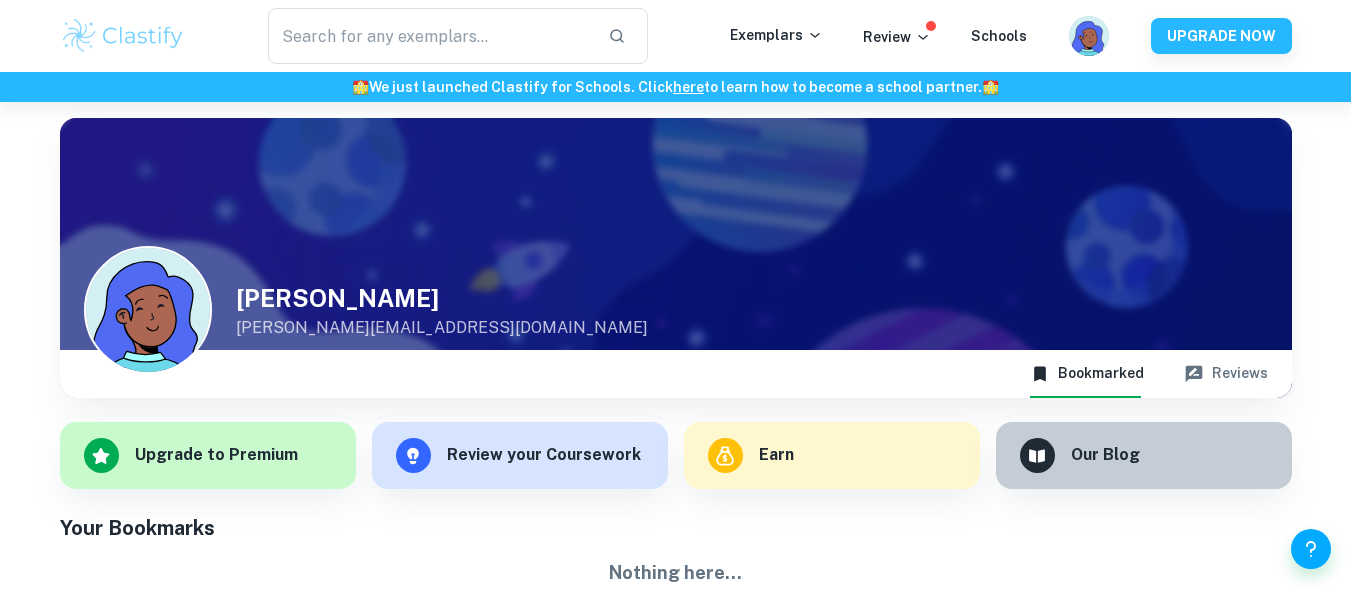 scroll, scrollTop: 102, scrollLeft: 0, axis: vertical 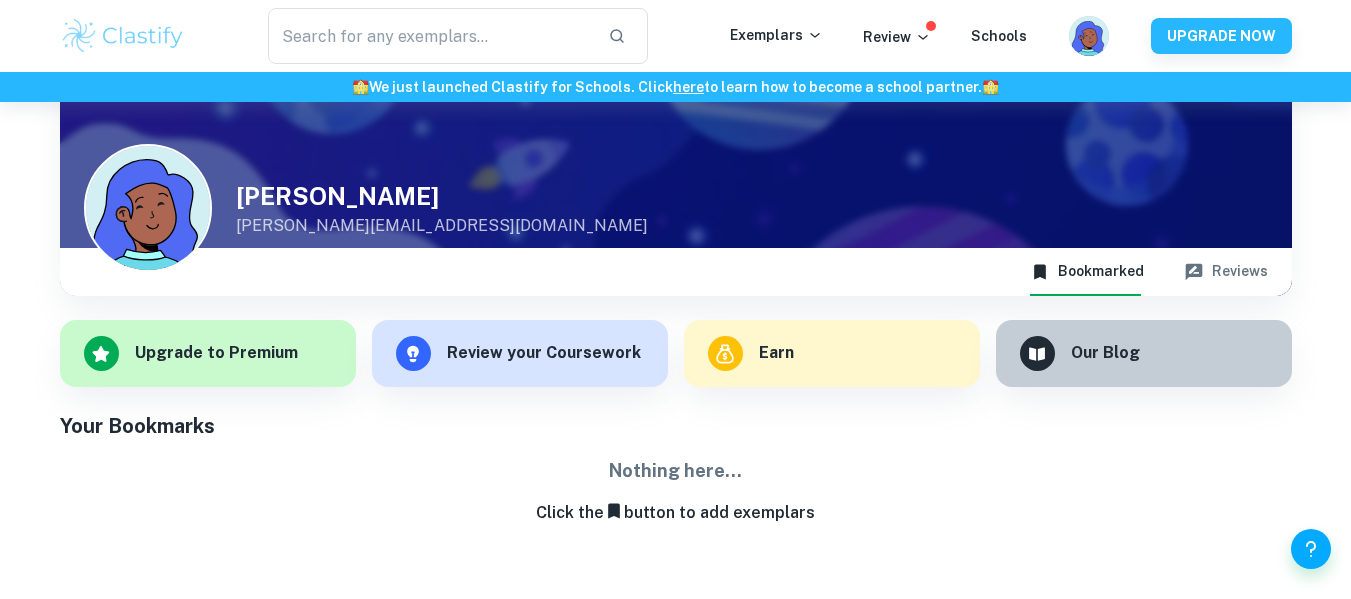 click on "here" 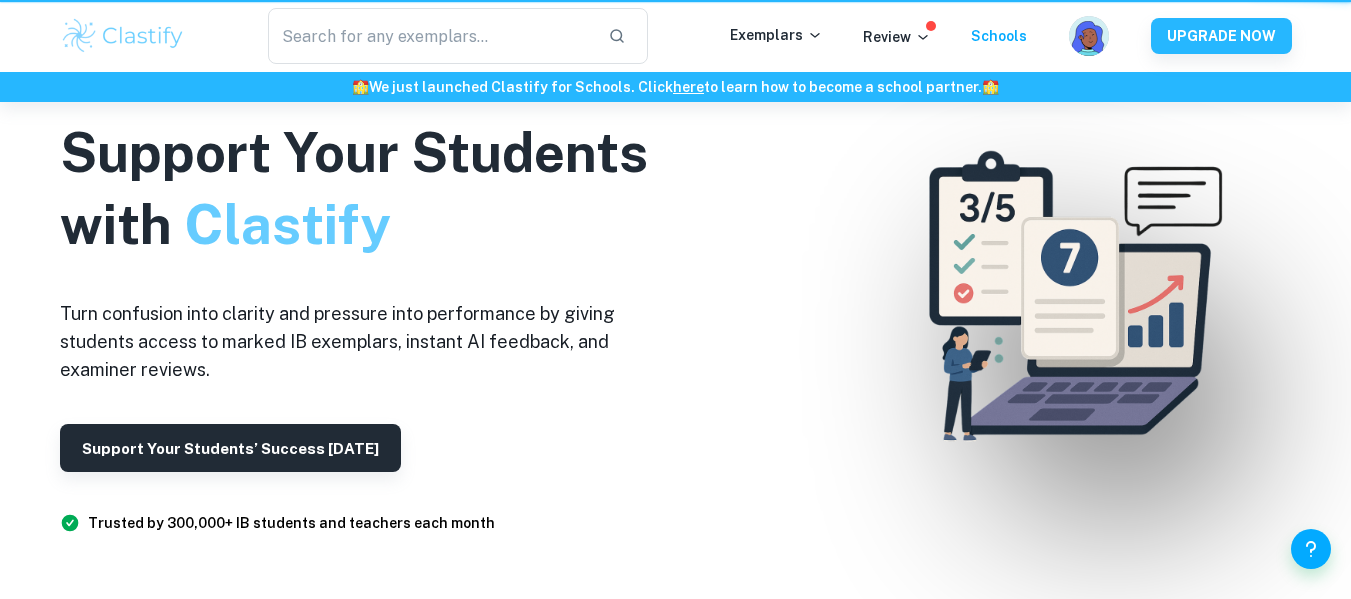 scroll, scrollTop: 0, scrollLeft: 0, axis: both 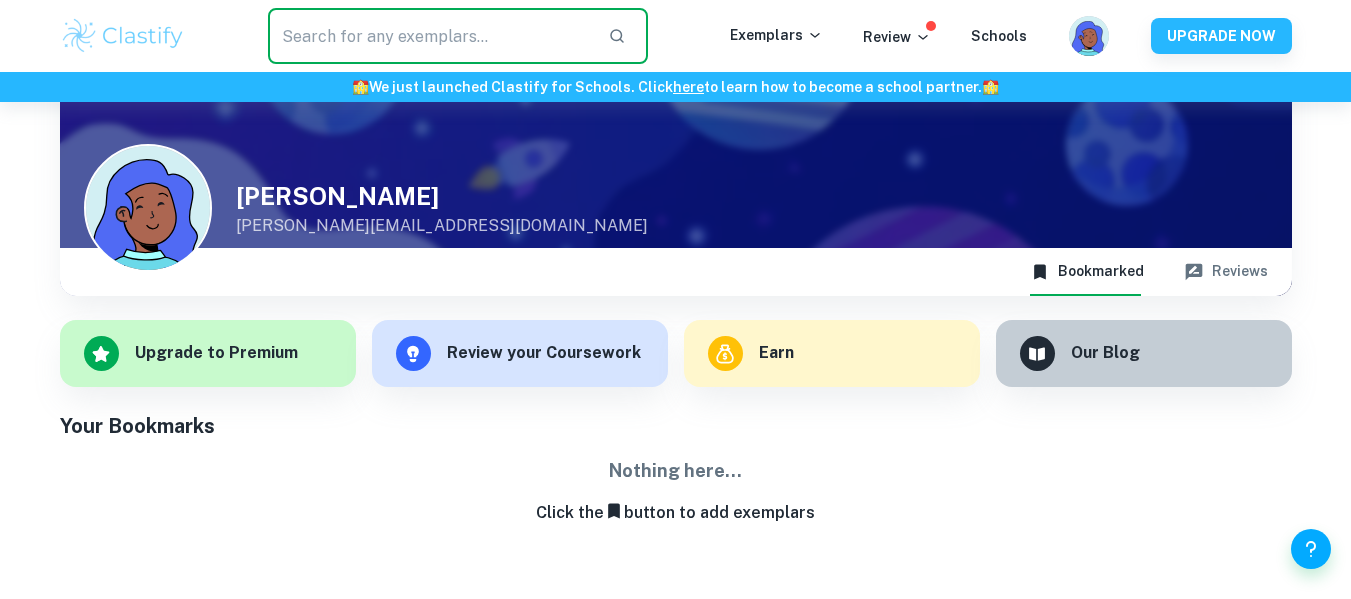 click at bounding box center [430, 36] 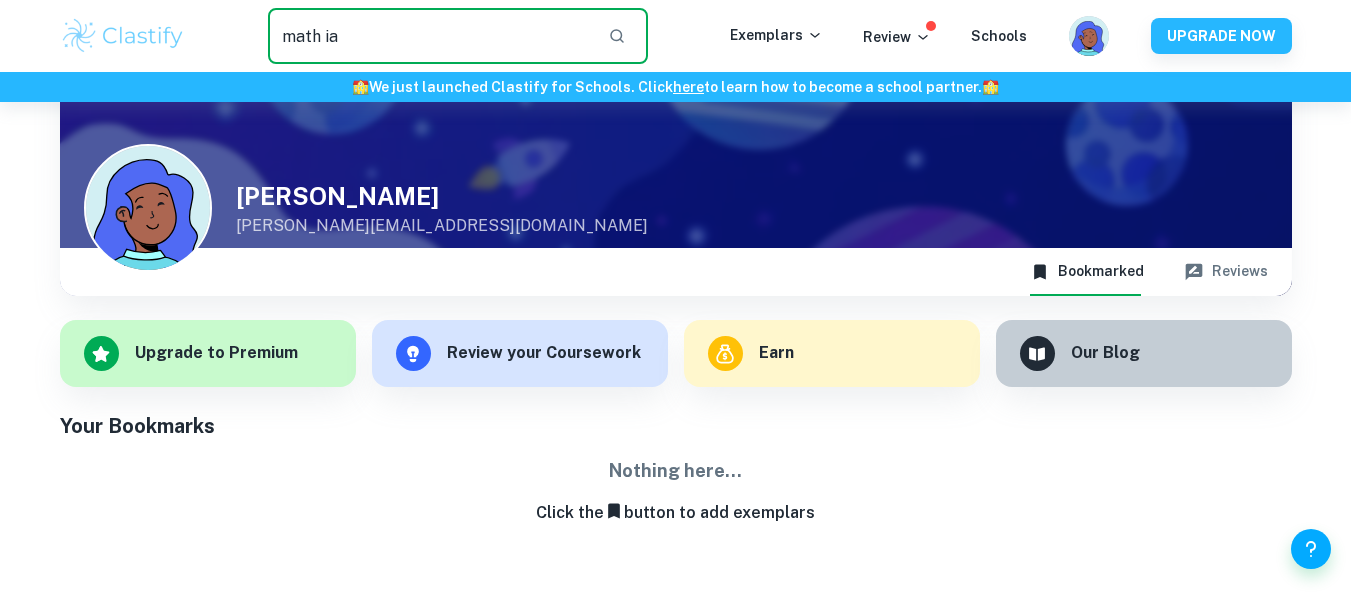 type on "math ia" 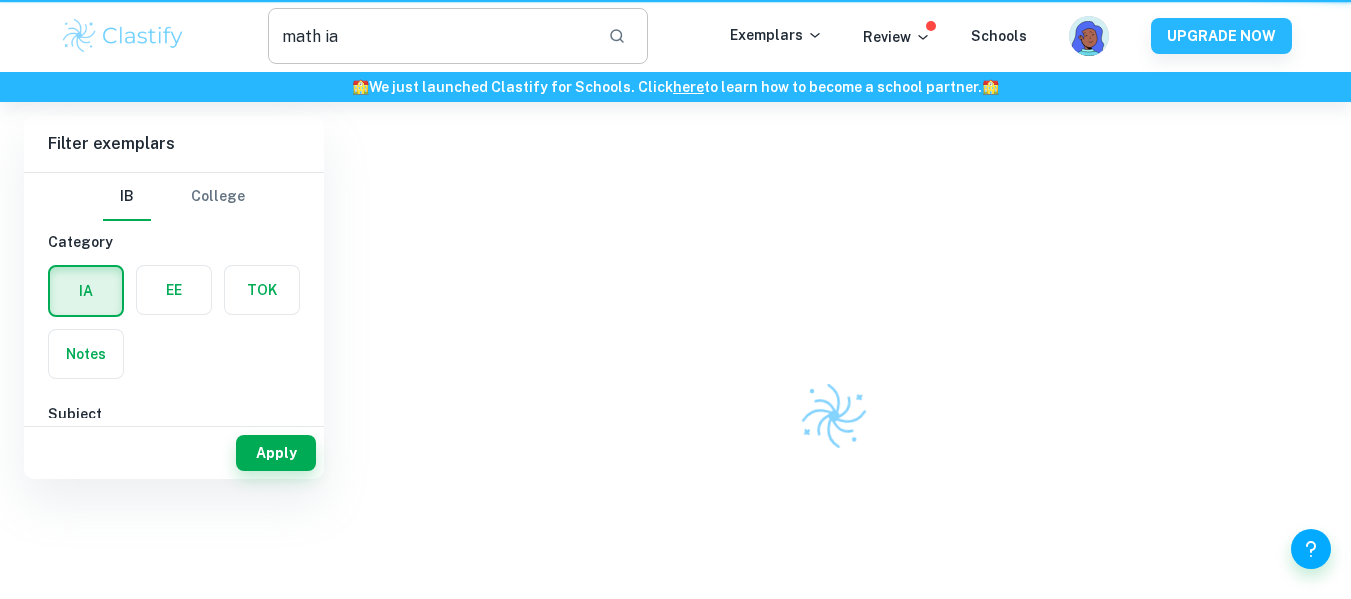 scroll, scrollTop: 0, scrollLeft: 0, axis: both 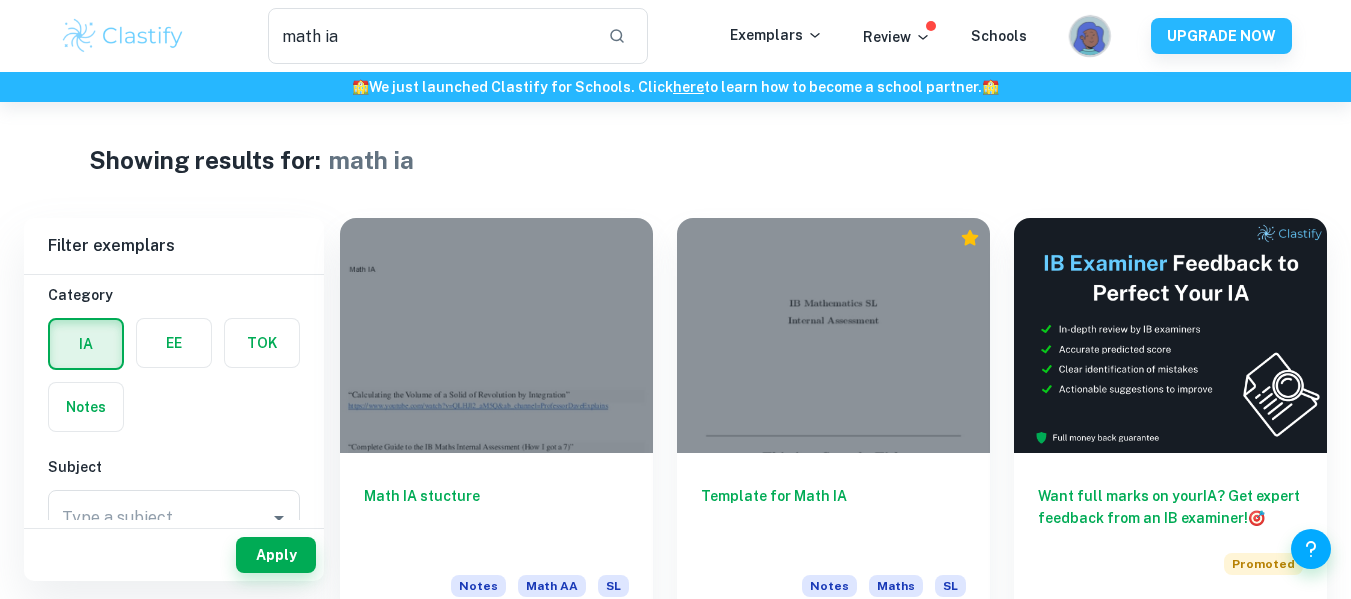click 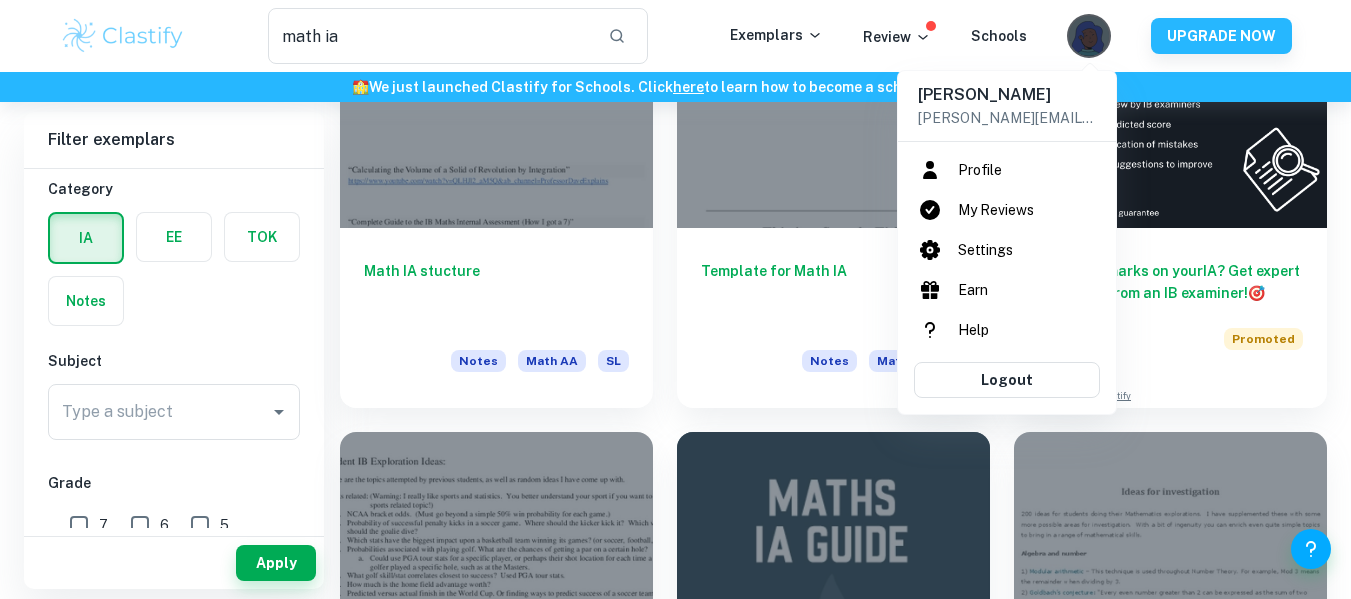 scroll, scrollTop: 296, scrollLeft: 0, axis: vertical 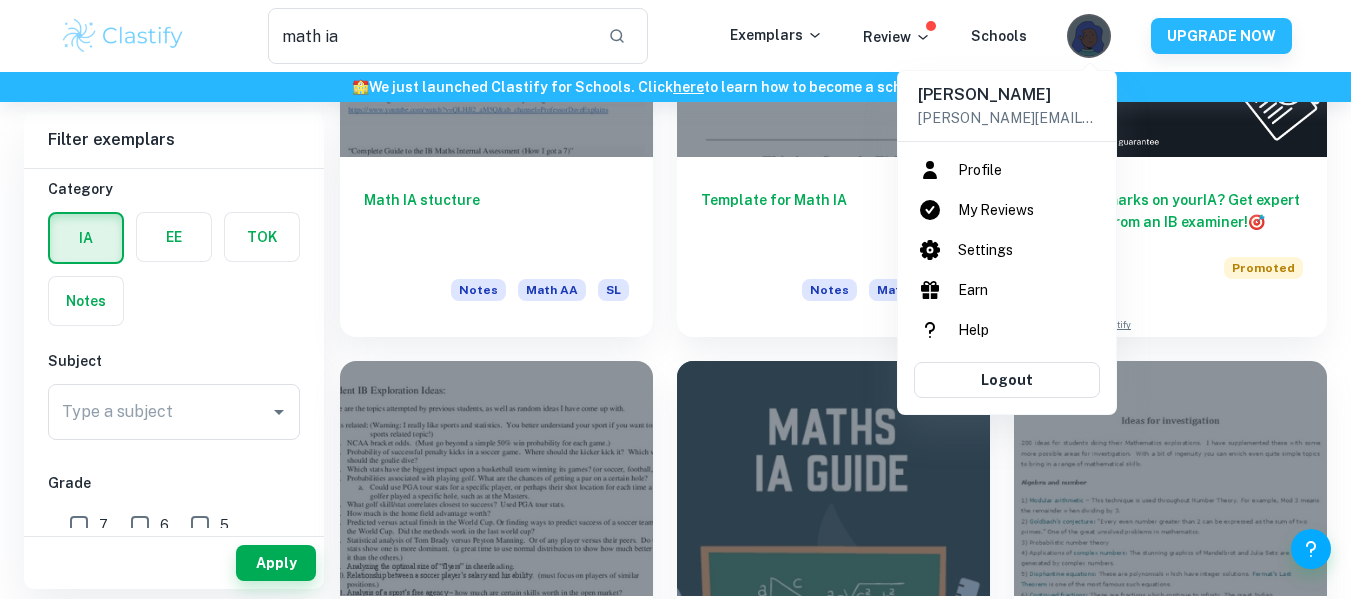 click at bounding box center [675, 299] 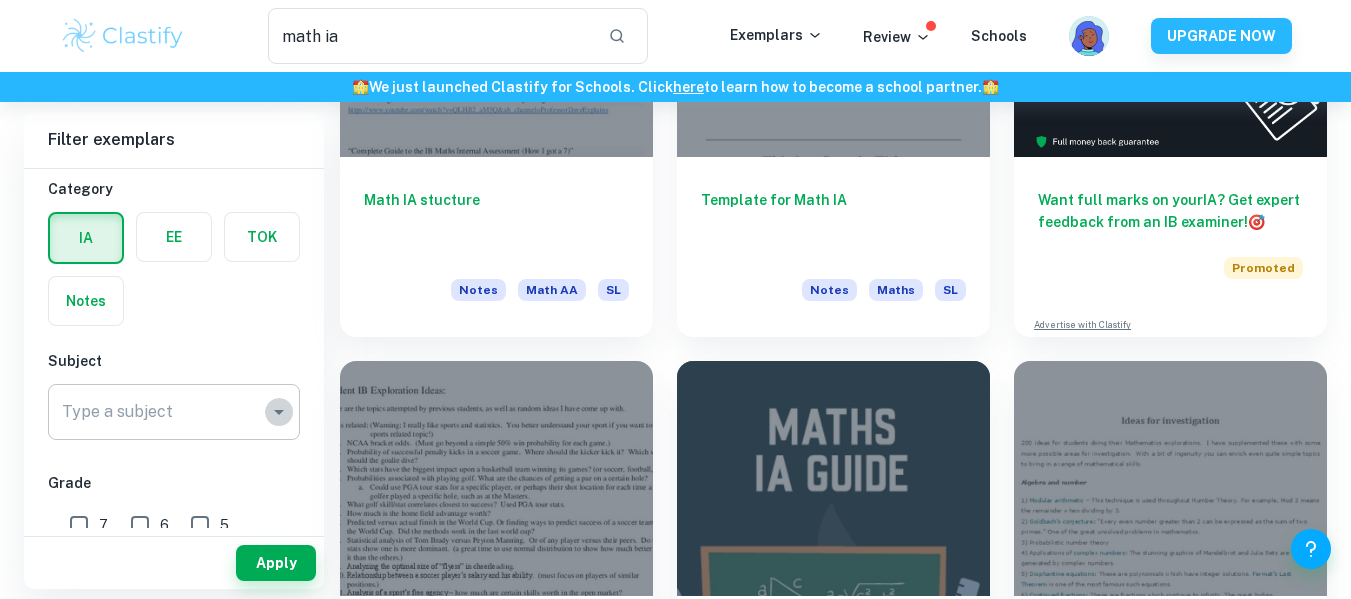 click 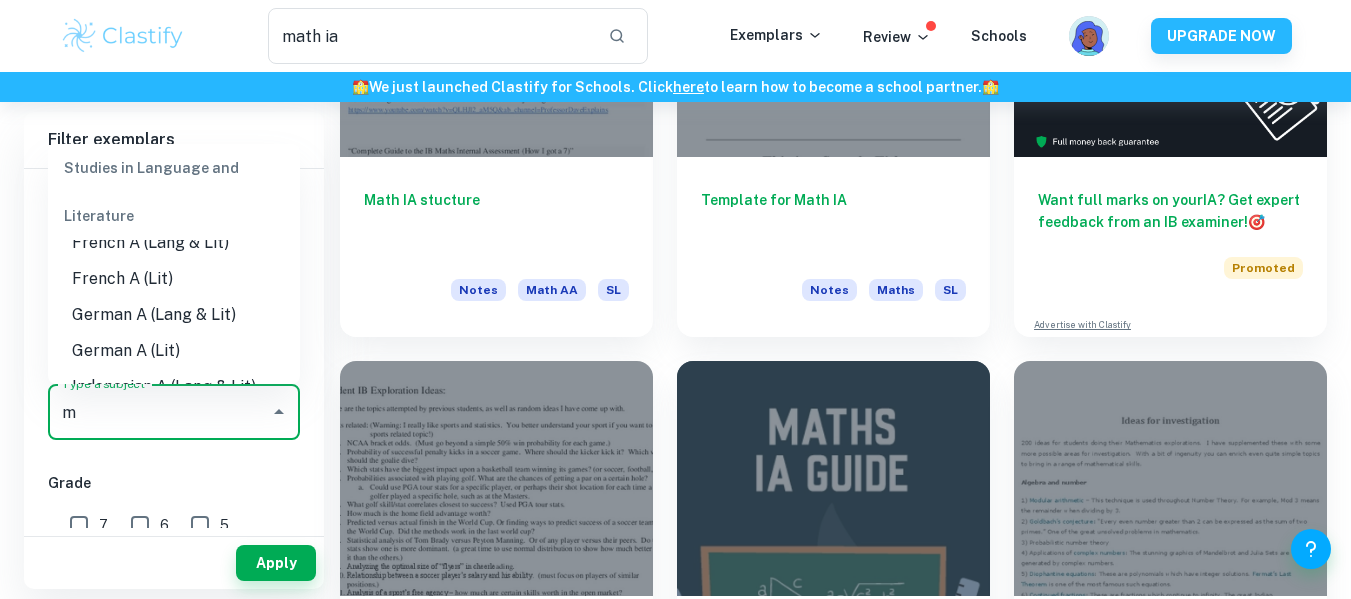 scroll, scrollTop: 0, scrollLeft: 0, axis: both 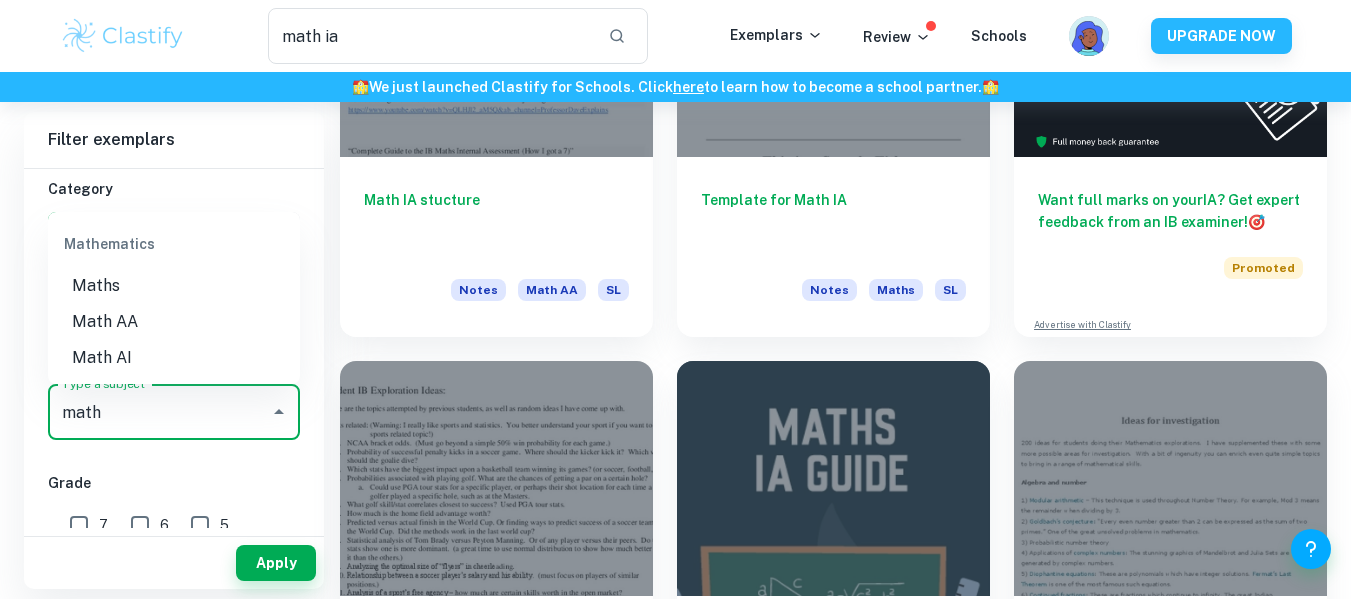 click on "Math AA" at bounding box center (174, 322) 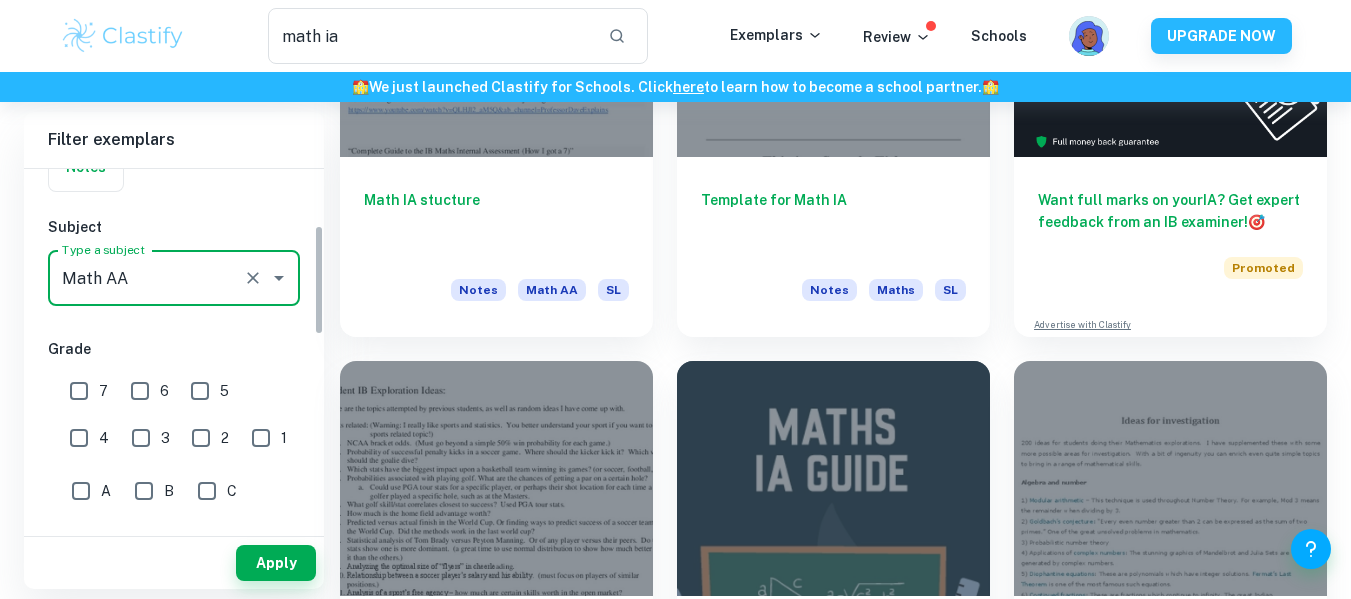 scroll, scrollTop: 260, scrollLeft: 0, axis: vertical 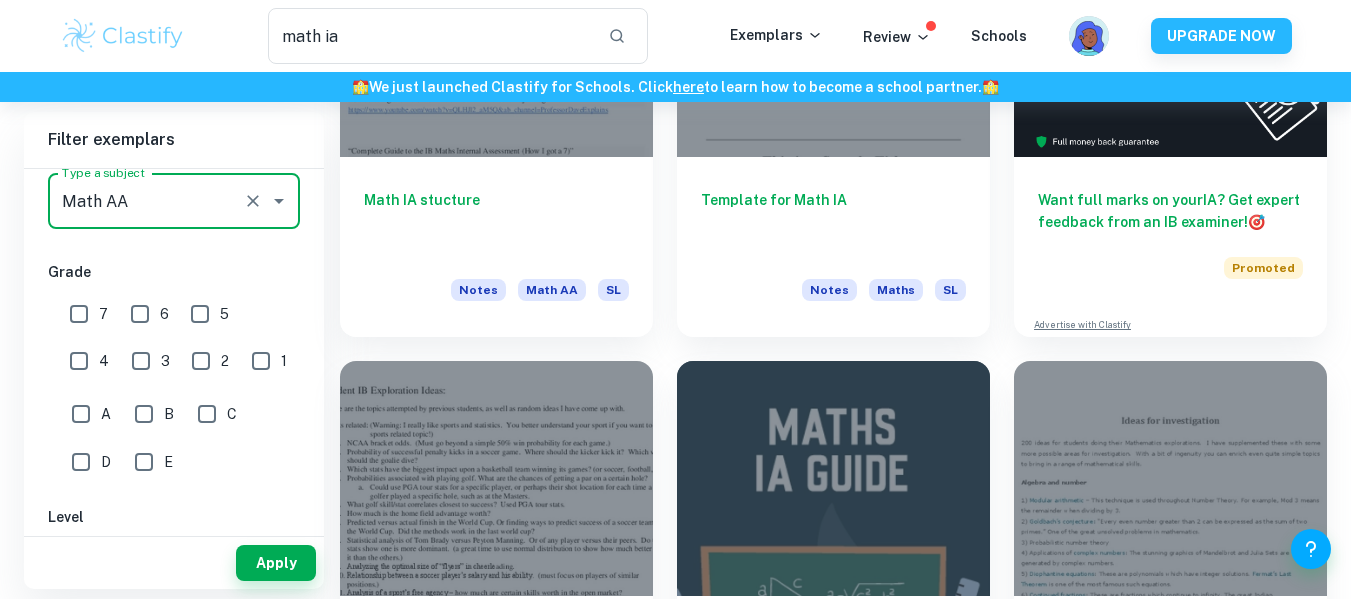type on "Math AA" 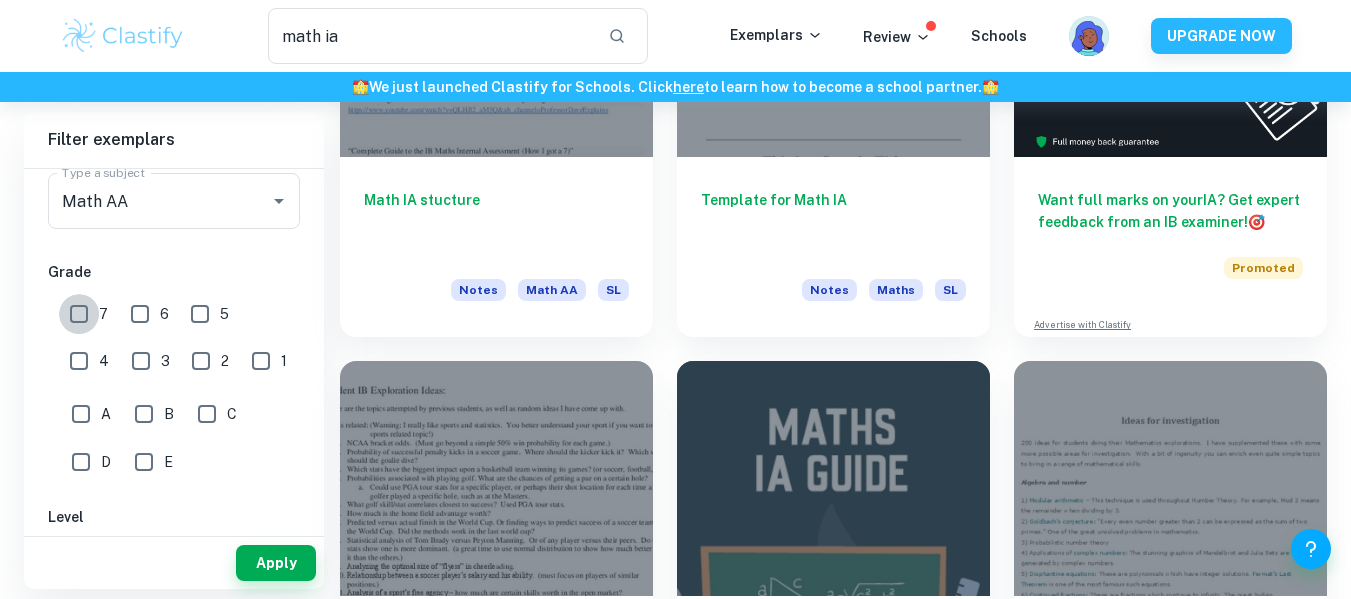 click on "7" at bounding box center [79, 314] 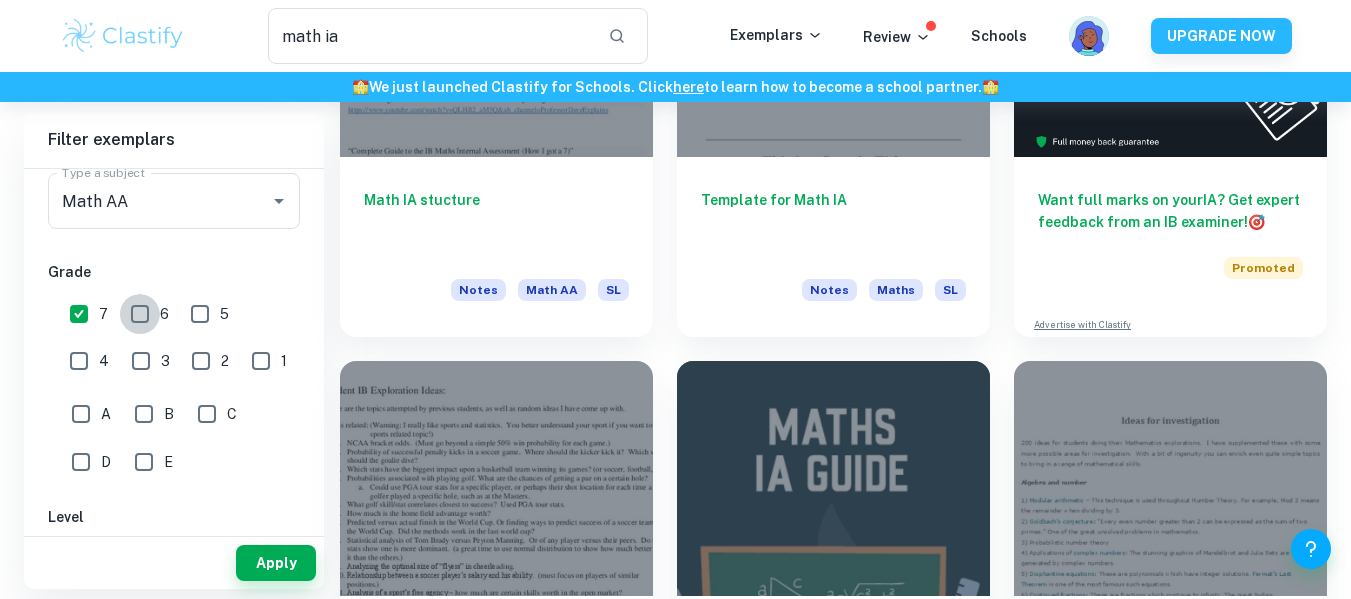 click on "6" at bounding box center (140, 314) 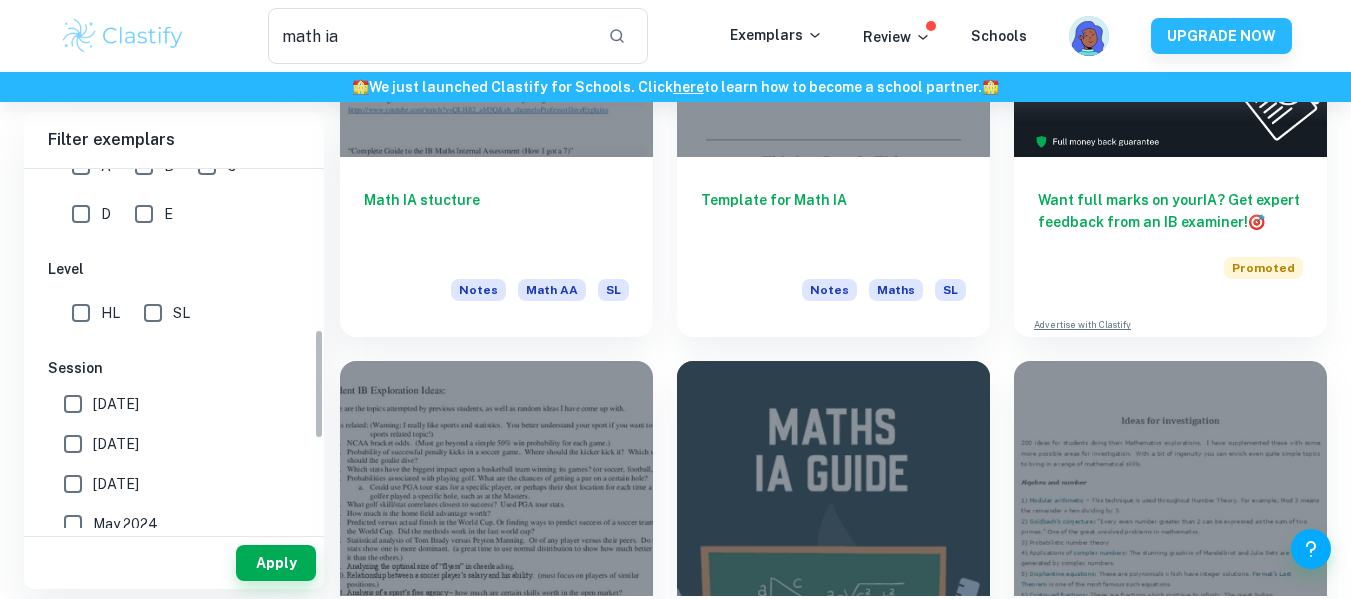 scroll, scrollTop: 561, scrollLeft: 0, axis: vertical 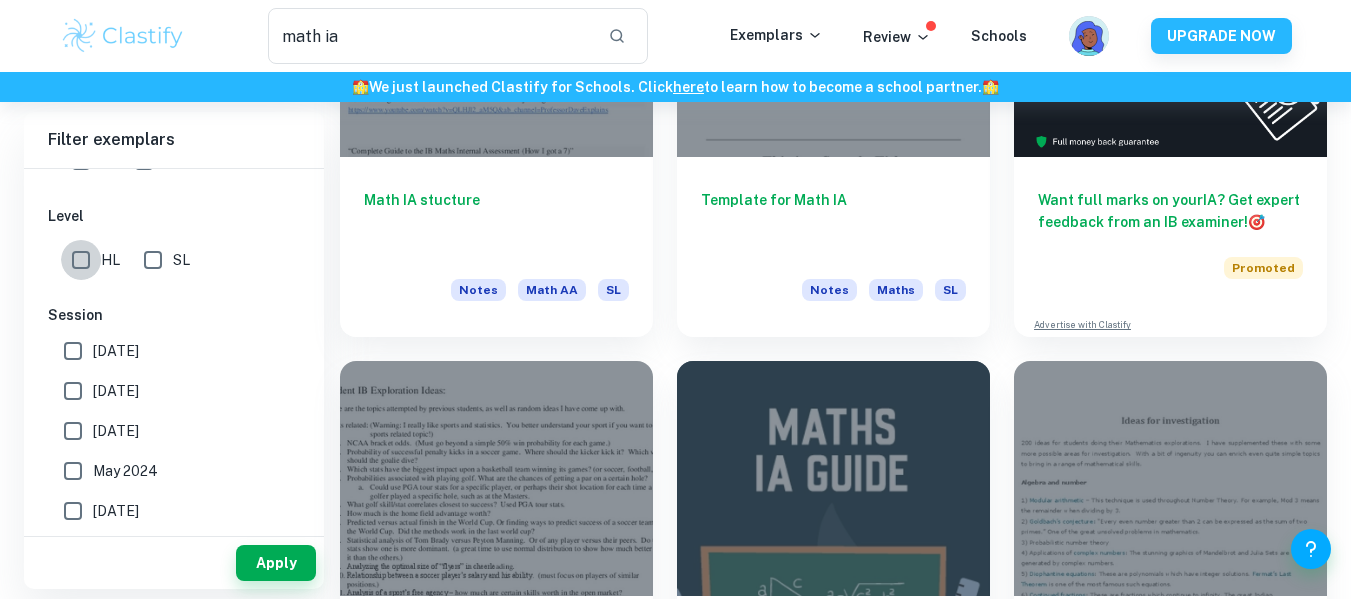 click on "HL" at bounding box center [81, 260] 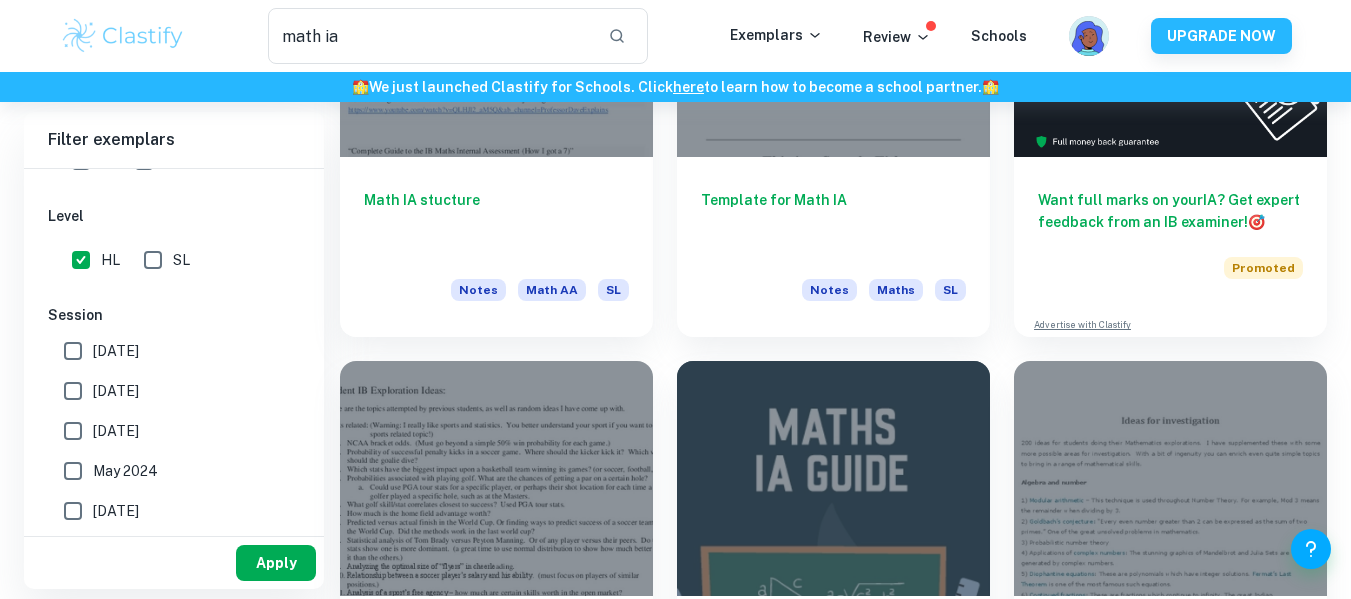 click on "Apply" at bounding box center (276, 563) 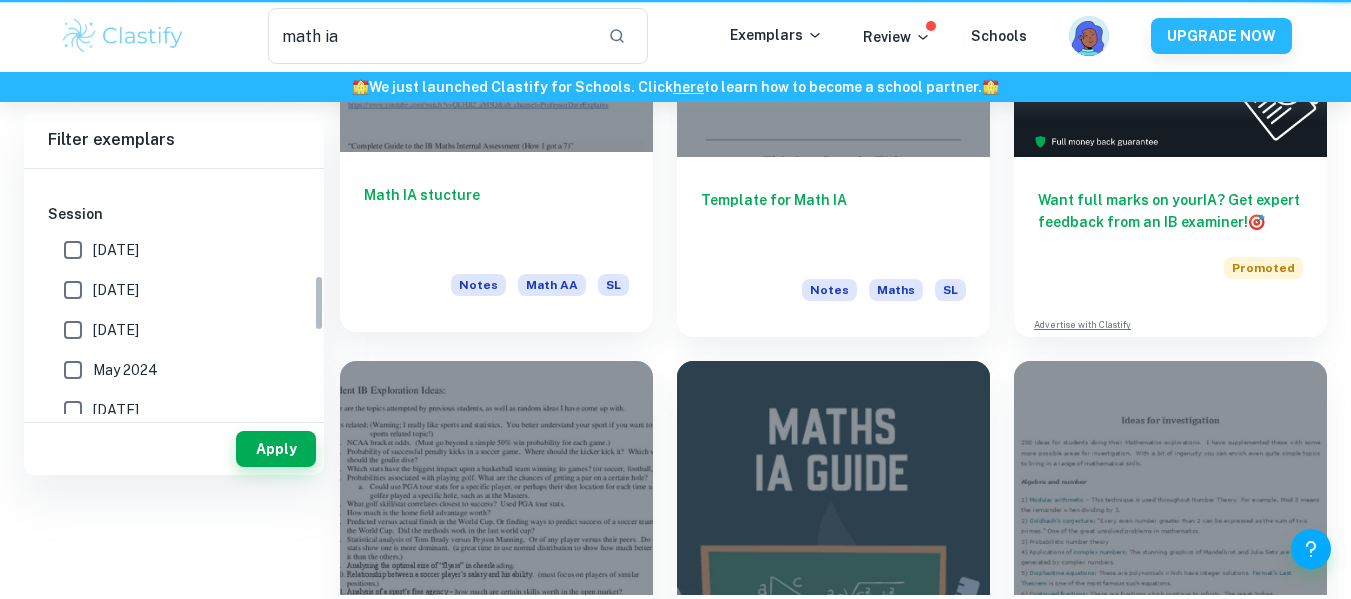 scroll, scrollTop: 0, scrollLeft: 0, axis: both 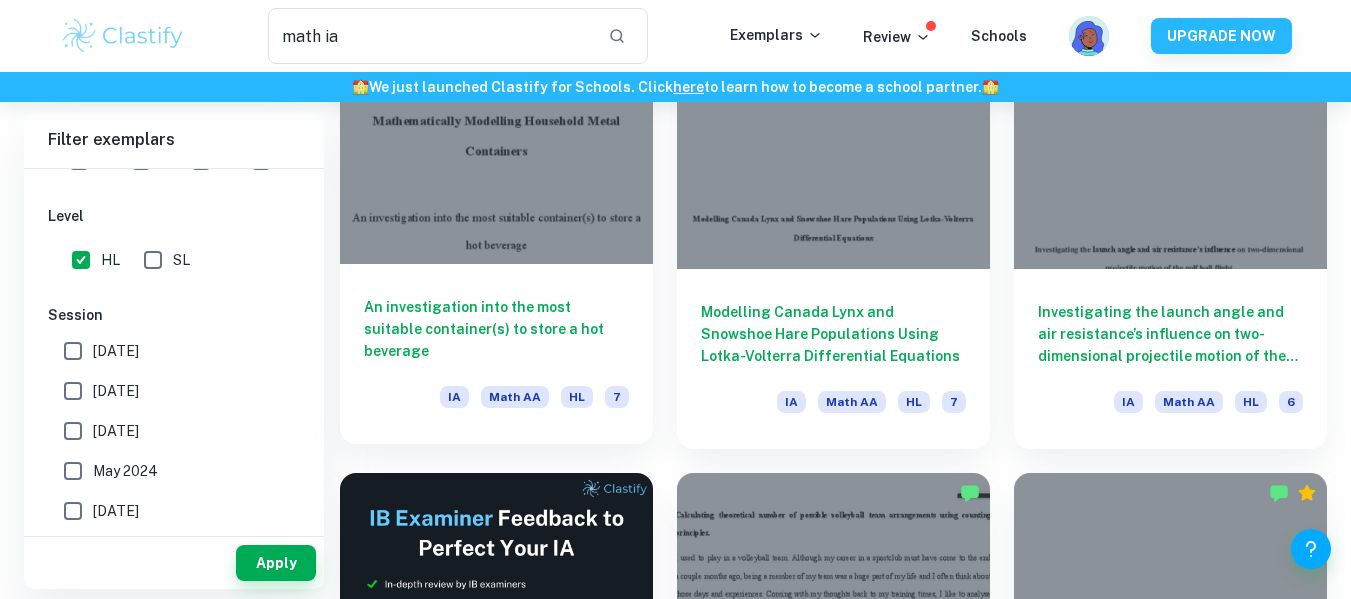 click at bounding box center [496, 147] 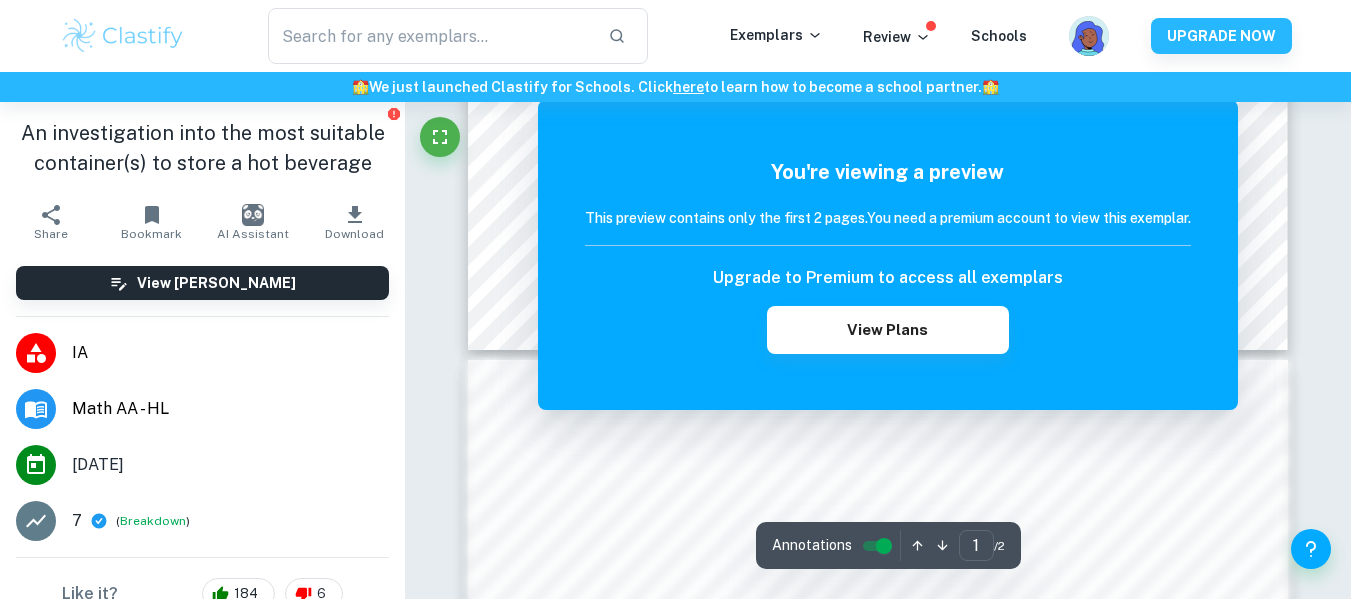 scroll, scrollTop: 0, scrollLeft: 0, axis: both 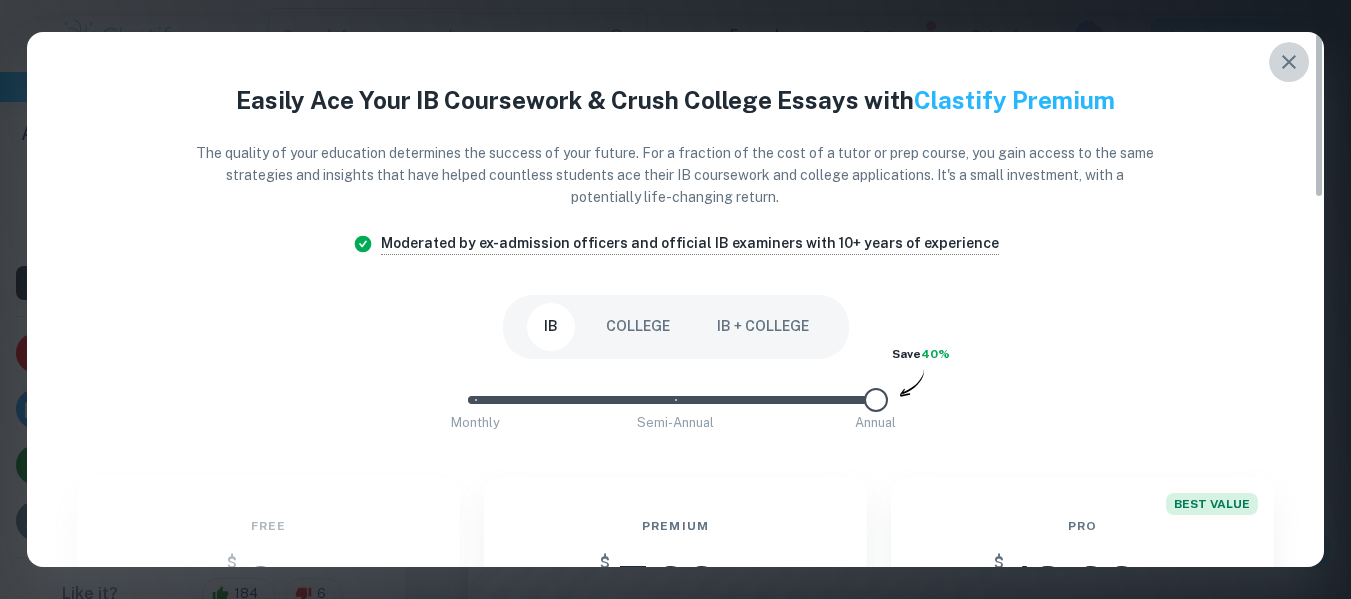 click 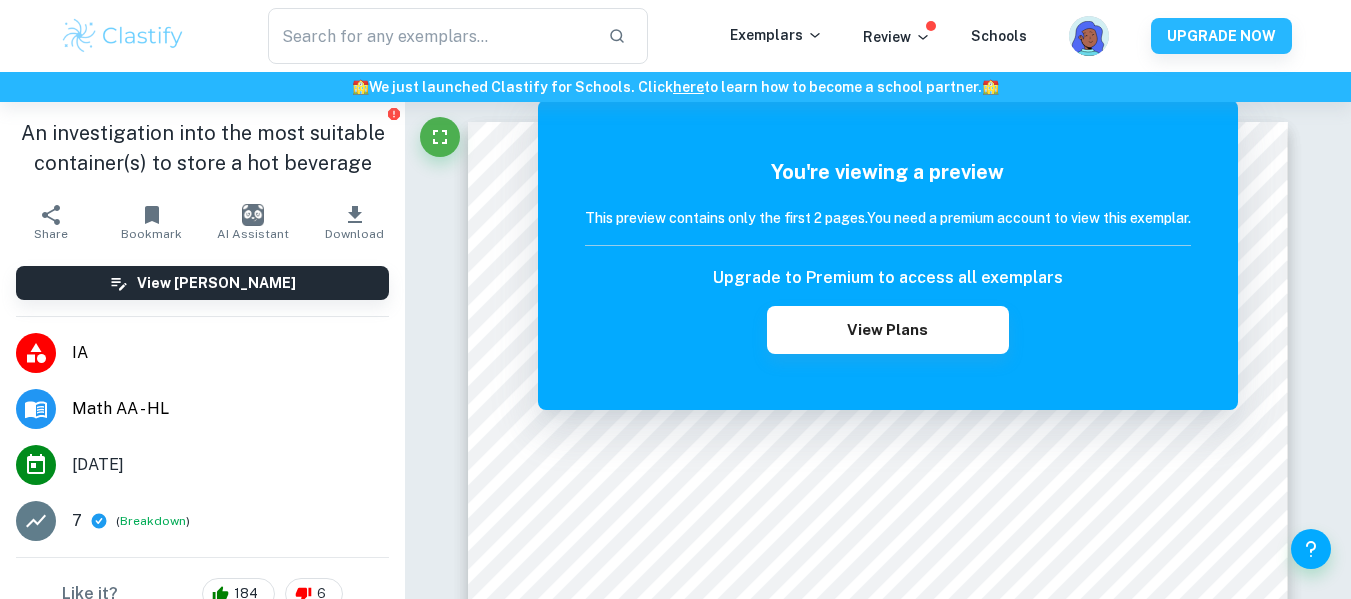 type on "math ia" 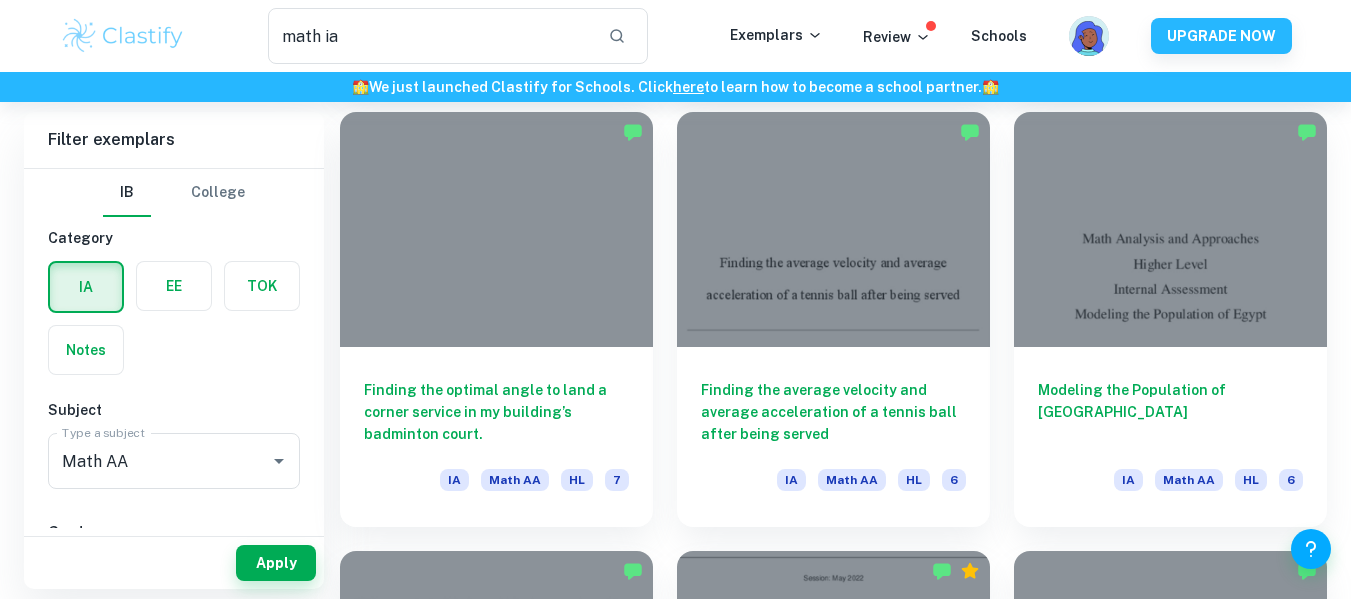 scroll, scrollTop: 1362, scrollLeft: 0, axis: vertical 